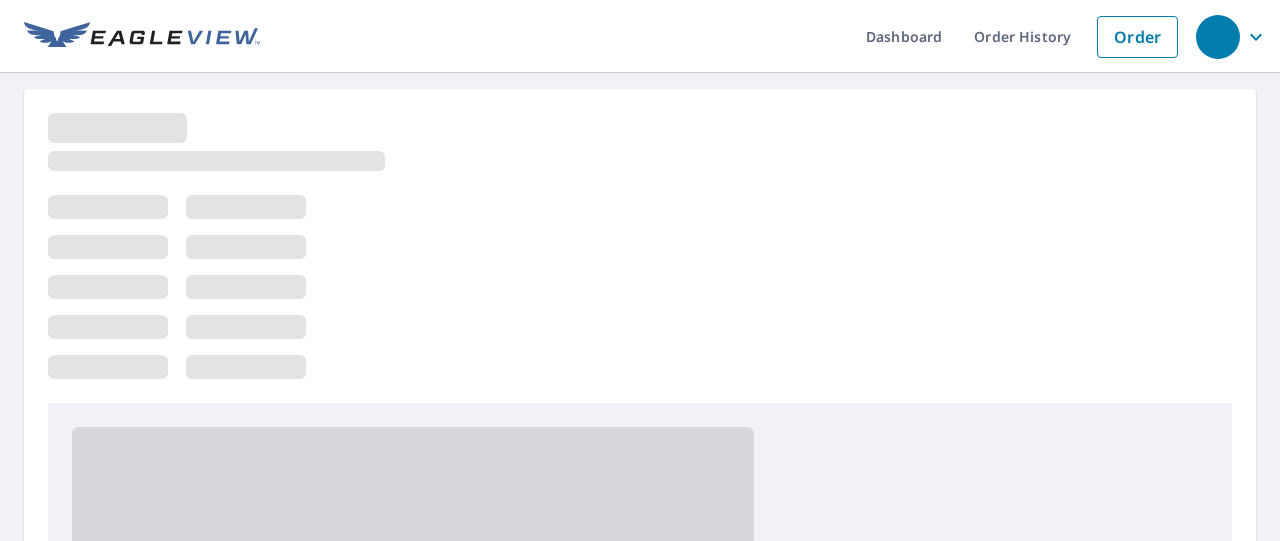 scroll, scrollTop: 0, scrollLeft: 0, axis: both 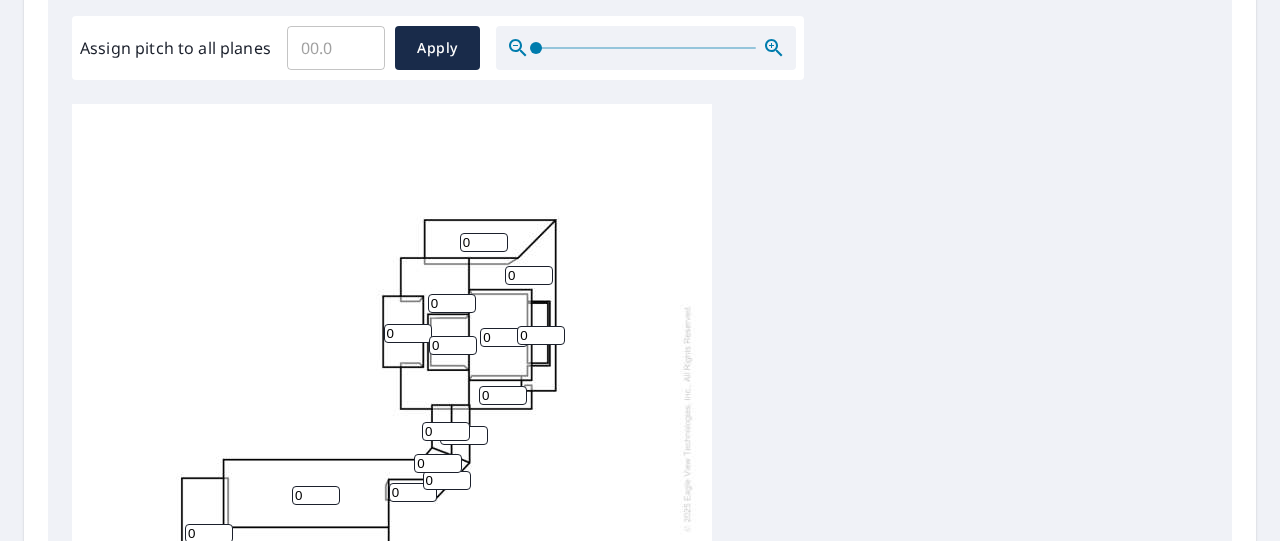 click on "0" at bounding box center [446, 431] 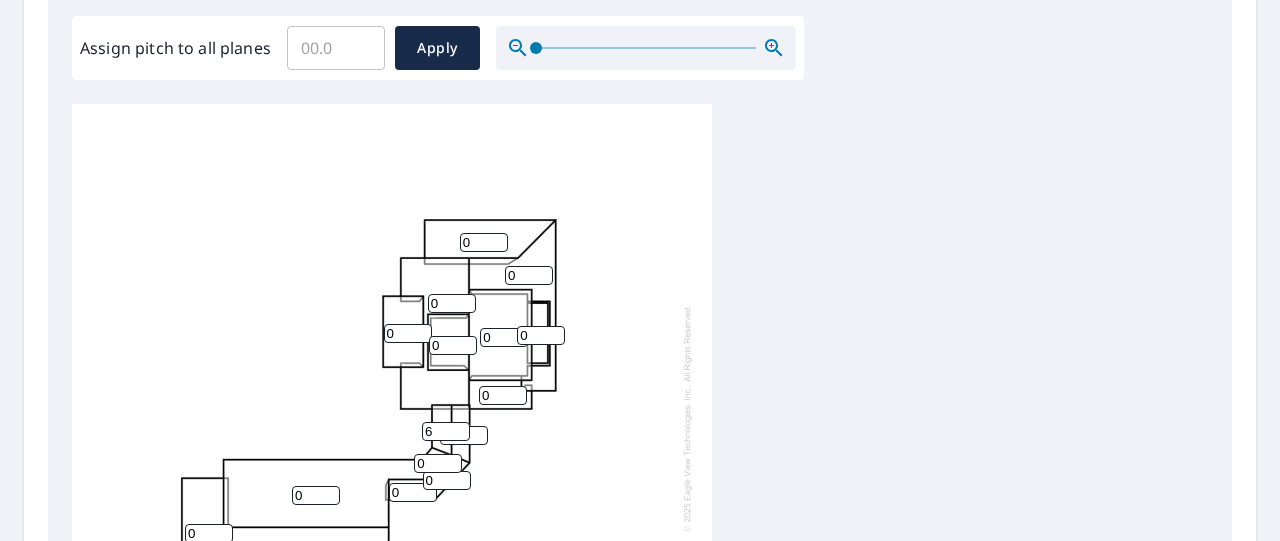 type on "6" 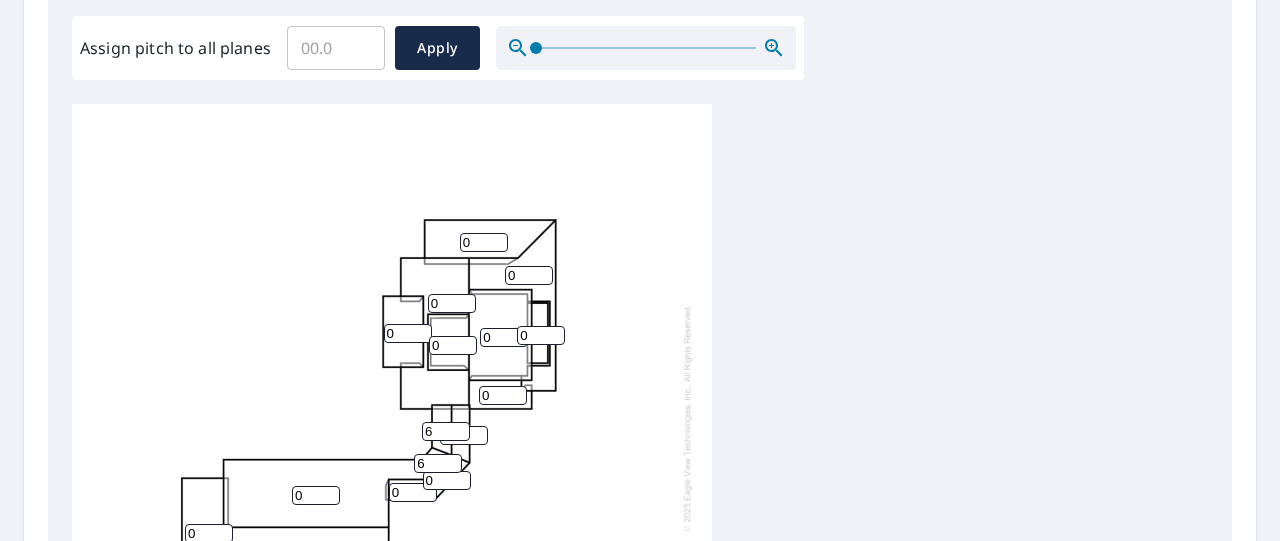 type on "6" 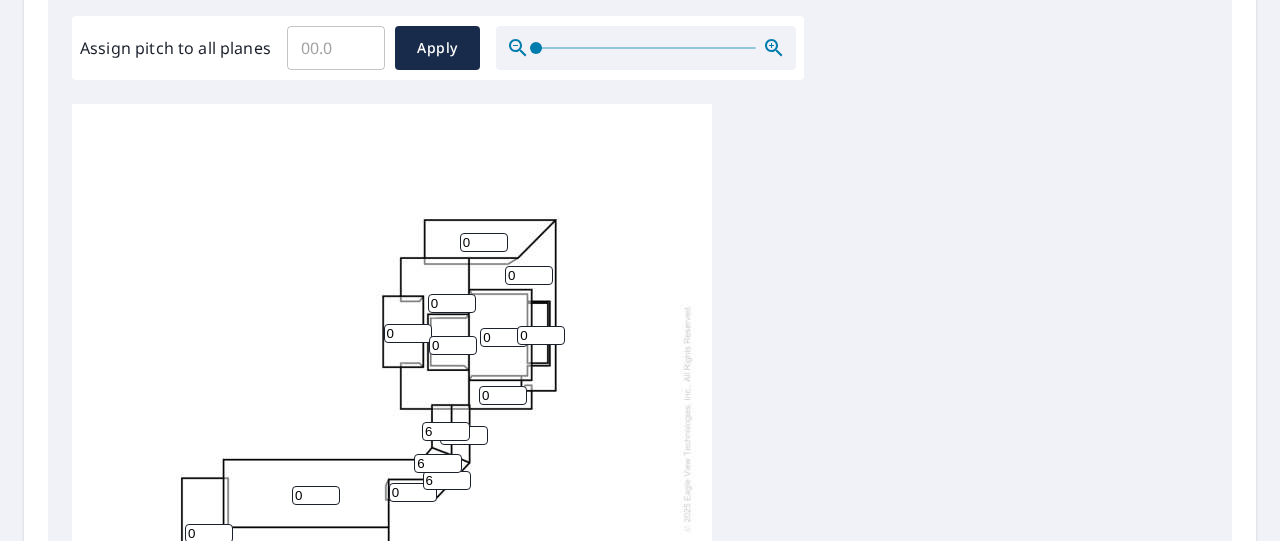 type on "6" 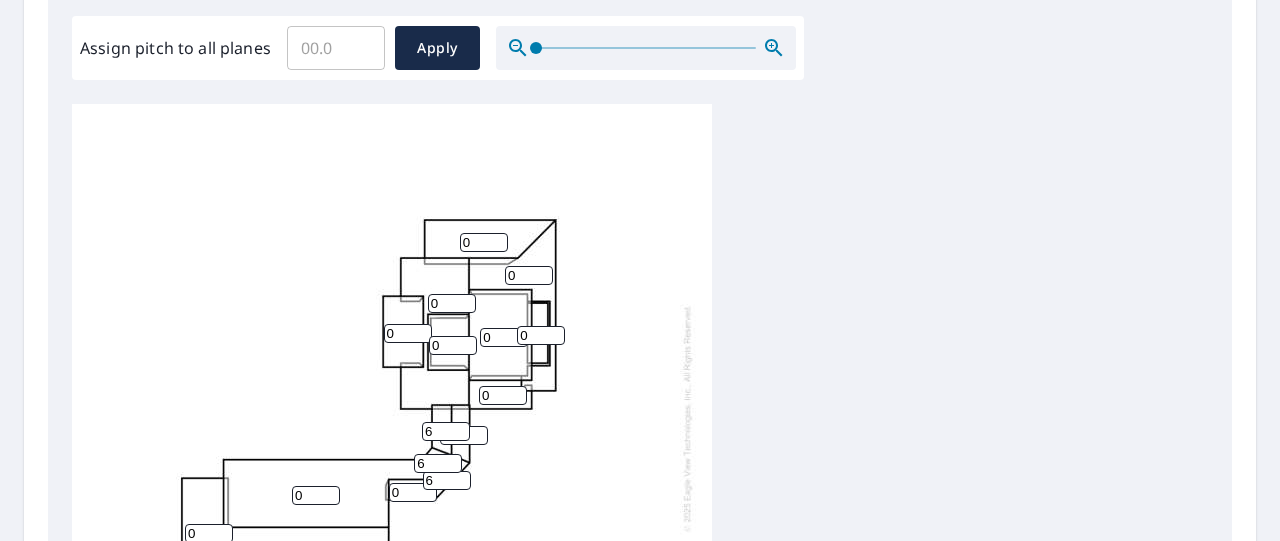 click on "32" at bounding box center [464, 435] 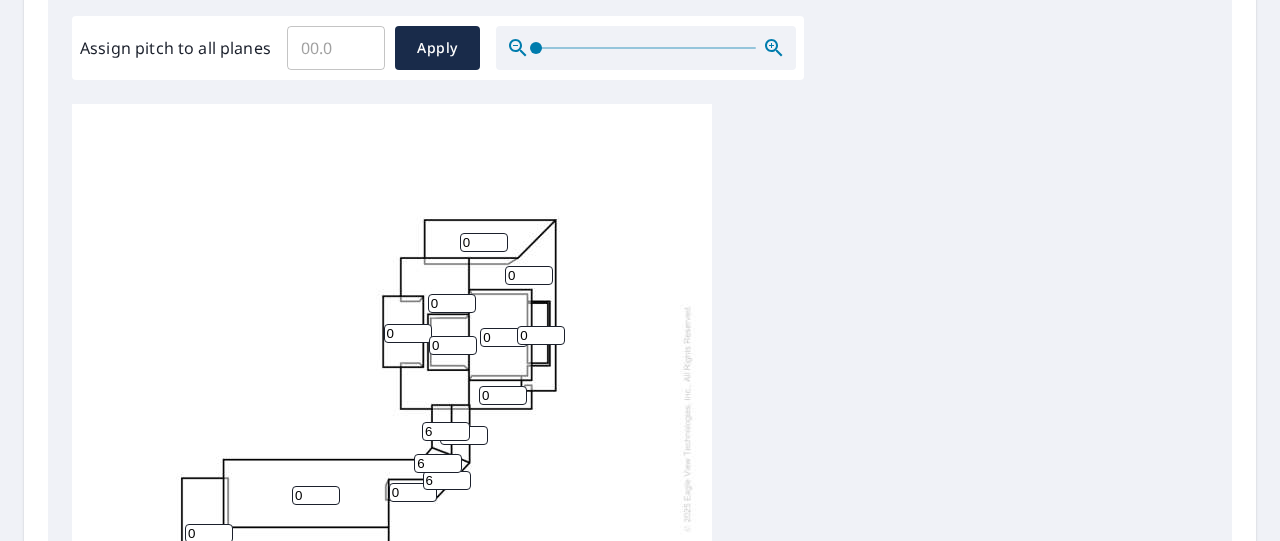 click on "31" at bounding box center (464, 435) 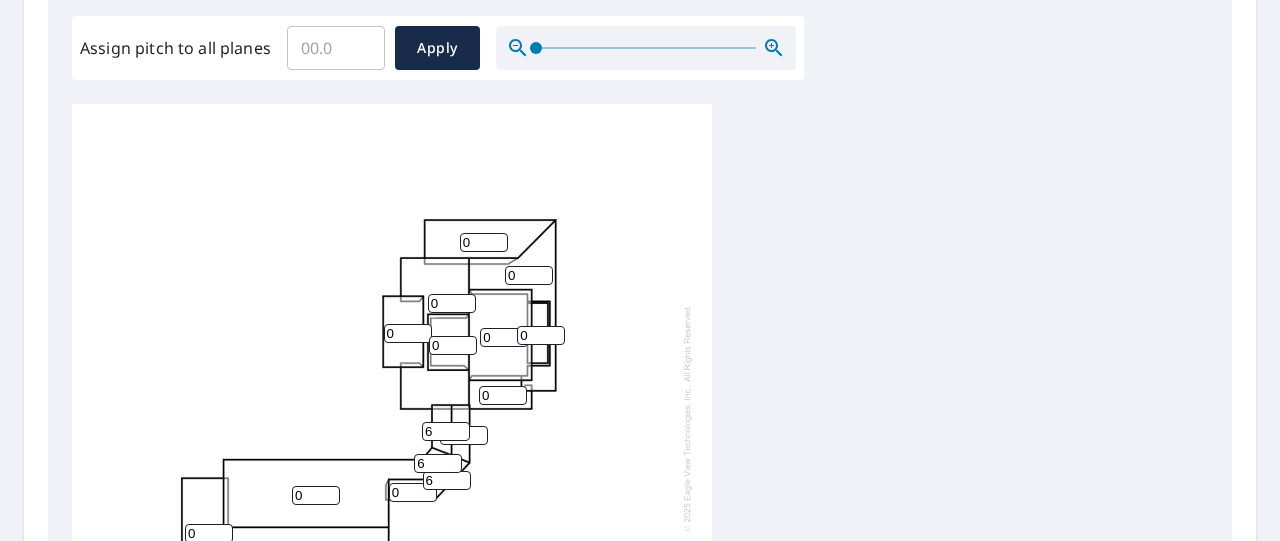 click on "31" at bounding box center (464, 435) 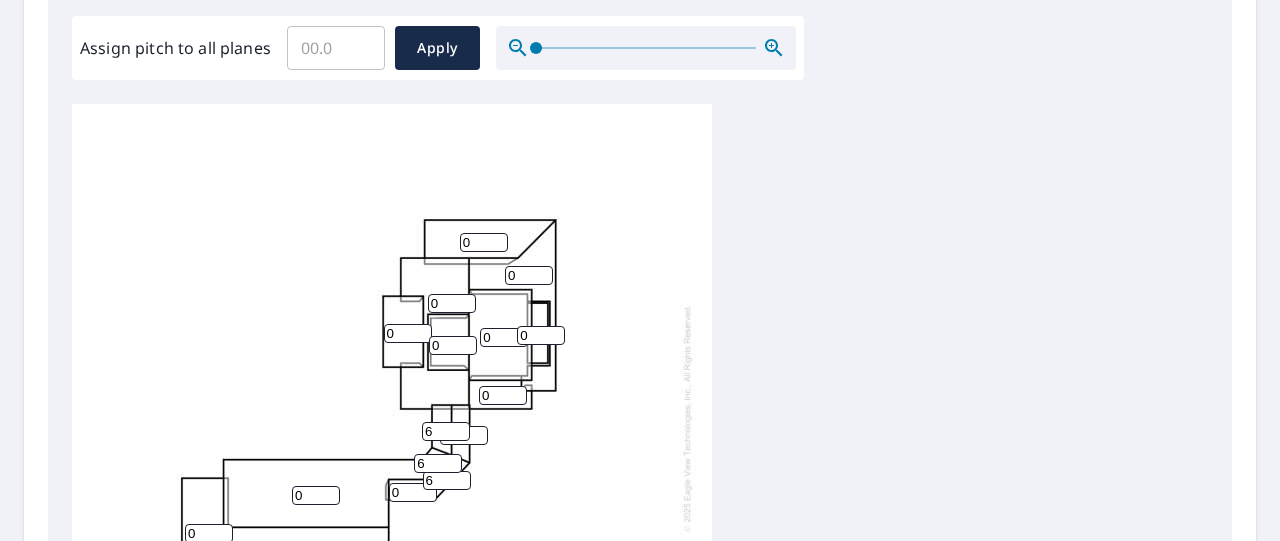click on "32" at bounding box center [464, 435] 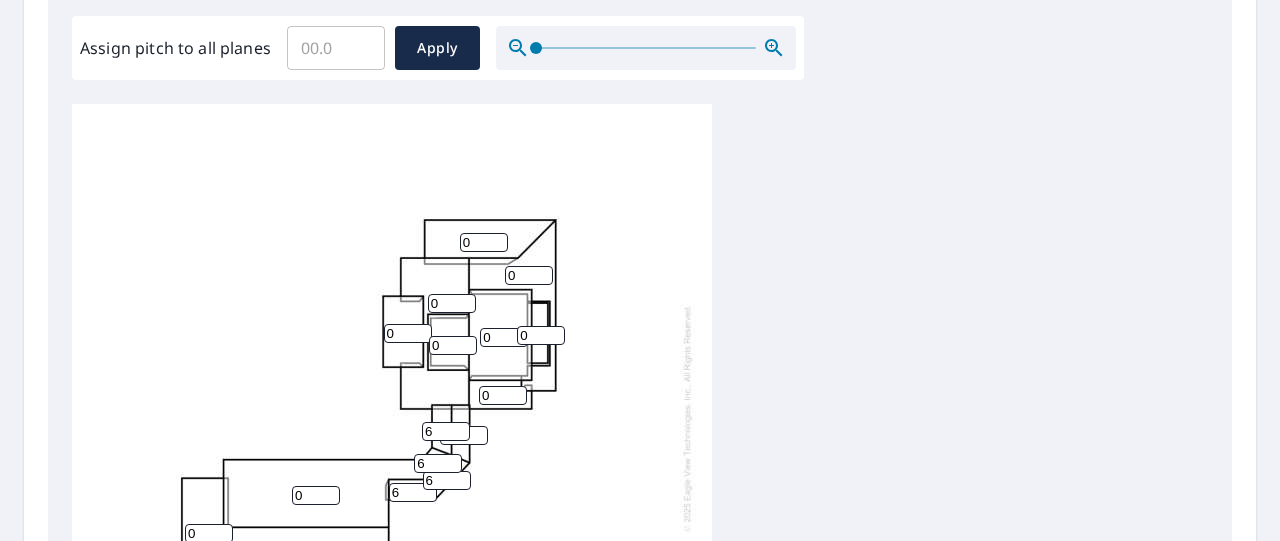 type on "6" 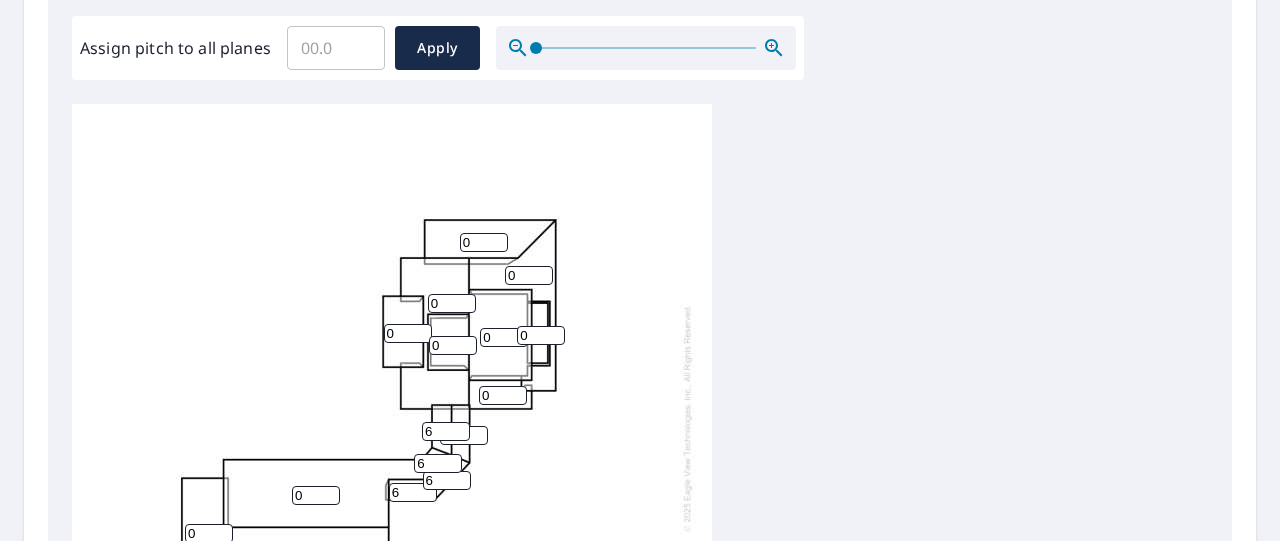 click on "0" at bounding box center (316, 495) 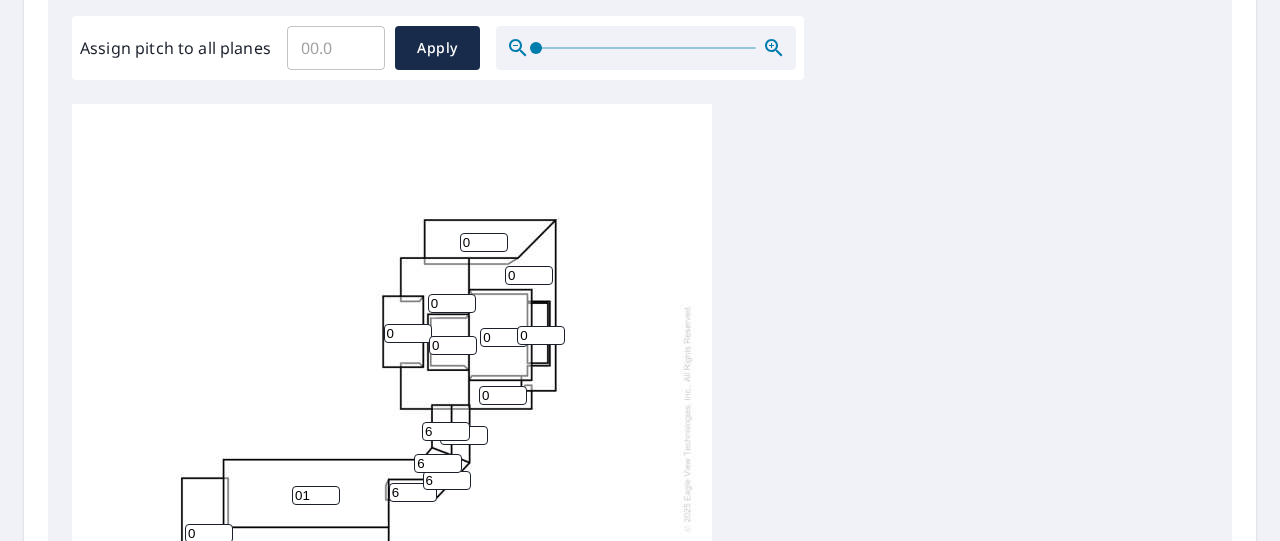 type on "0" 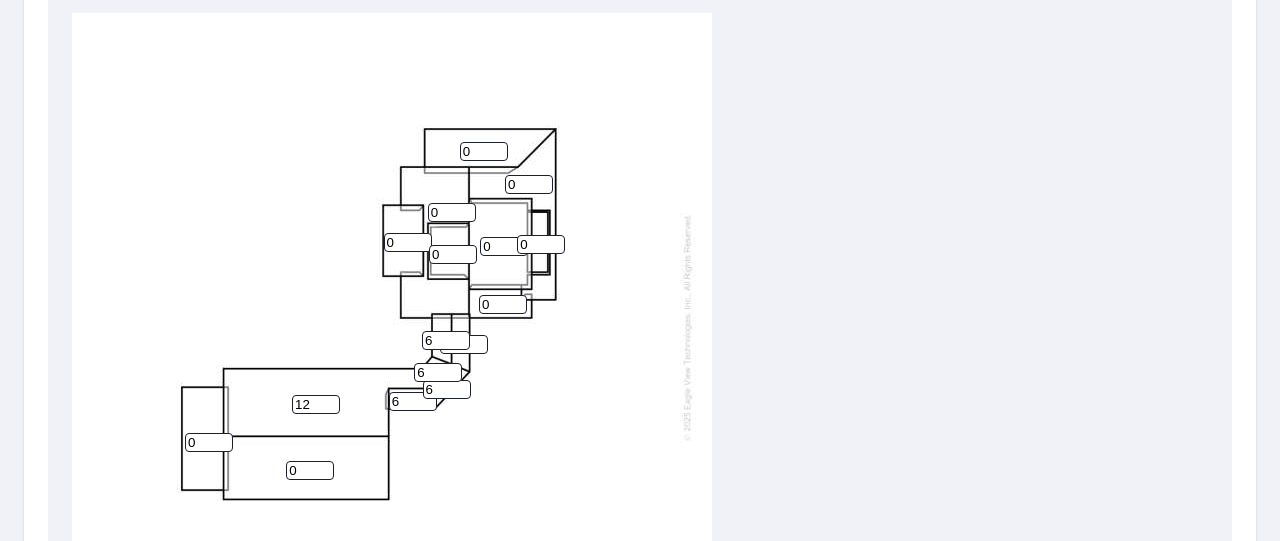 scroll, scrollTop: 719, scrollLeft: 0, axis: vertical 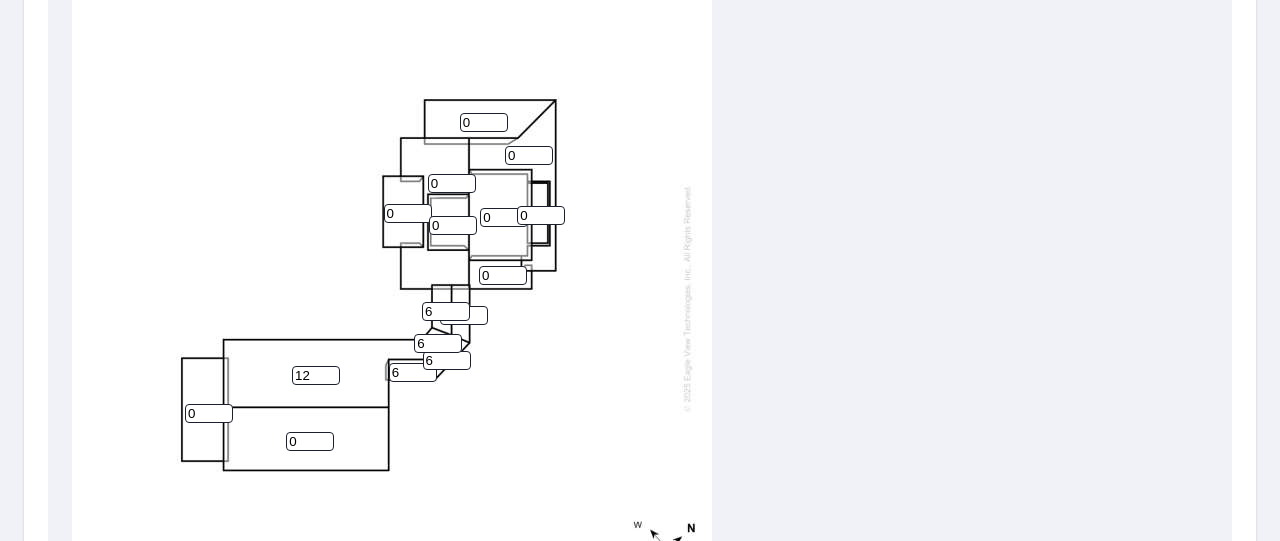 type on "12" 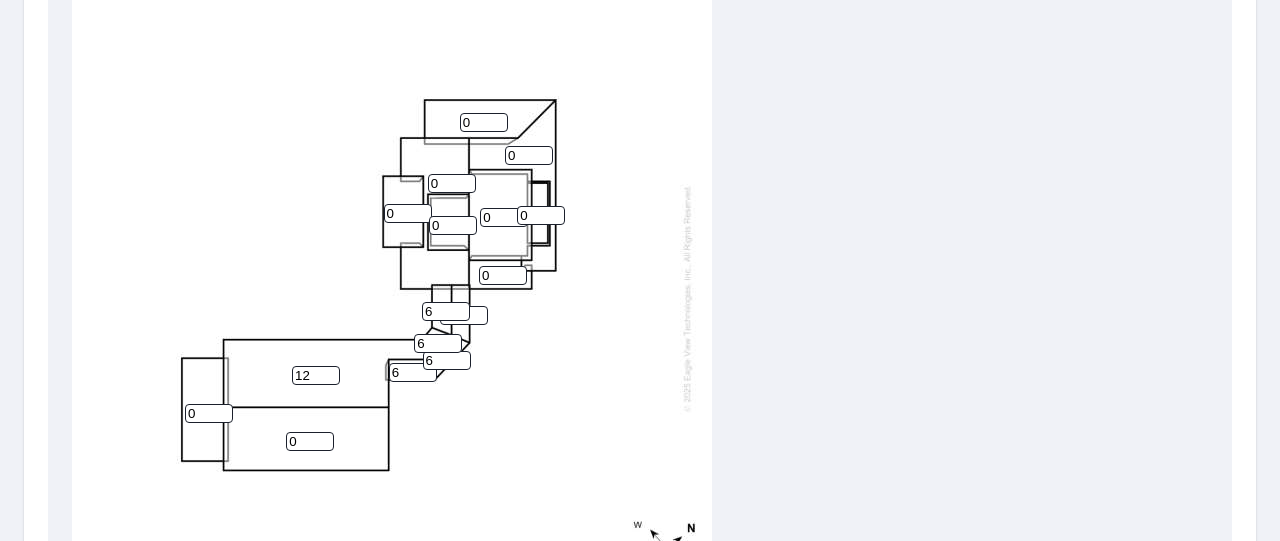 click on "0" at bounding box center (310, 441) 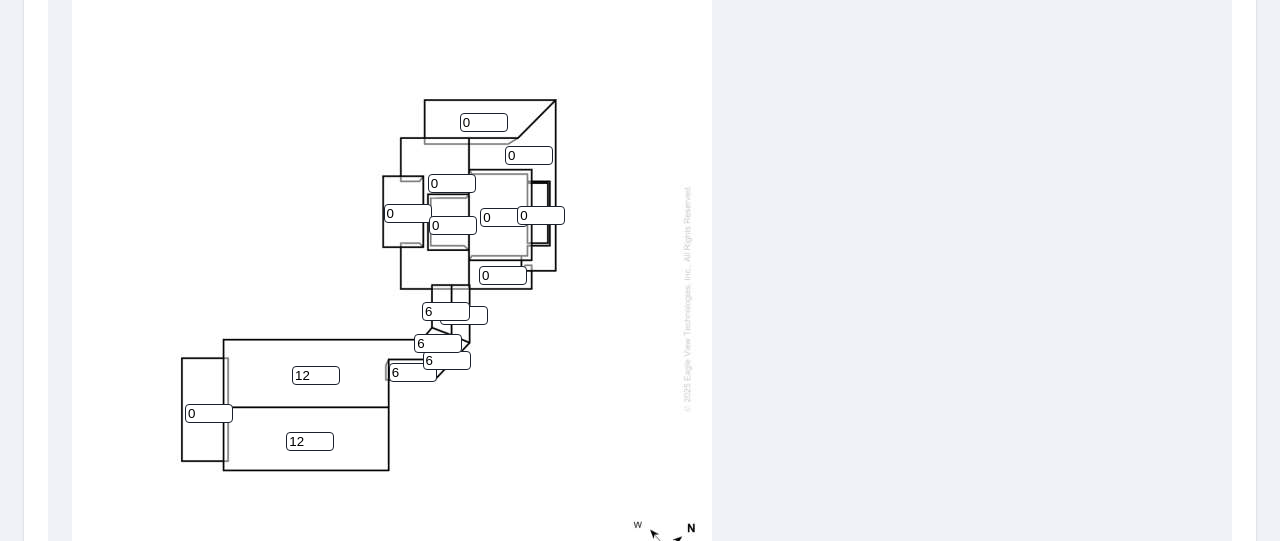 type on "12" 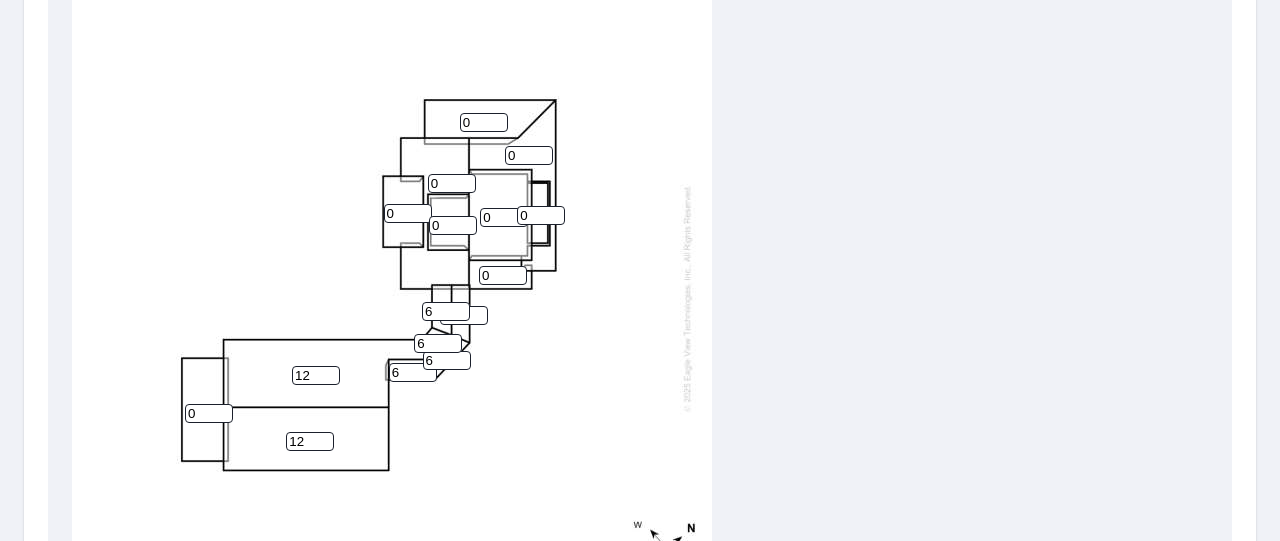 click on "0" at bounding box center (209, 413) 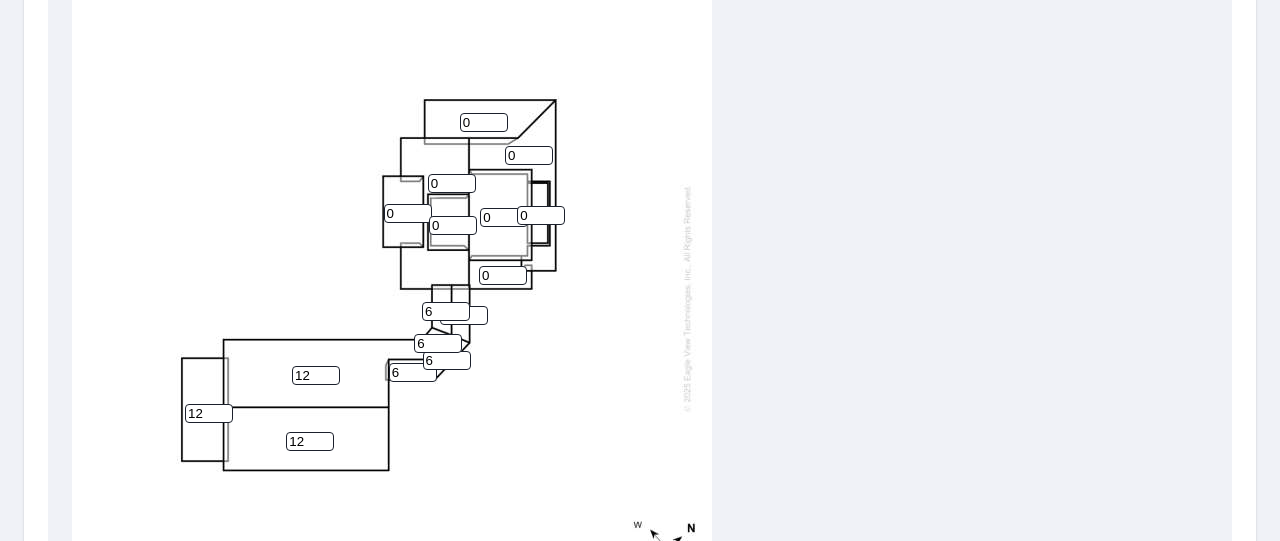 type on "12" 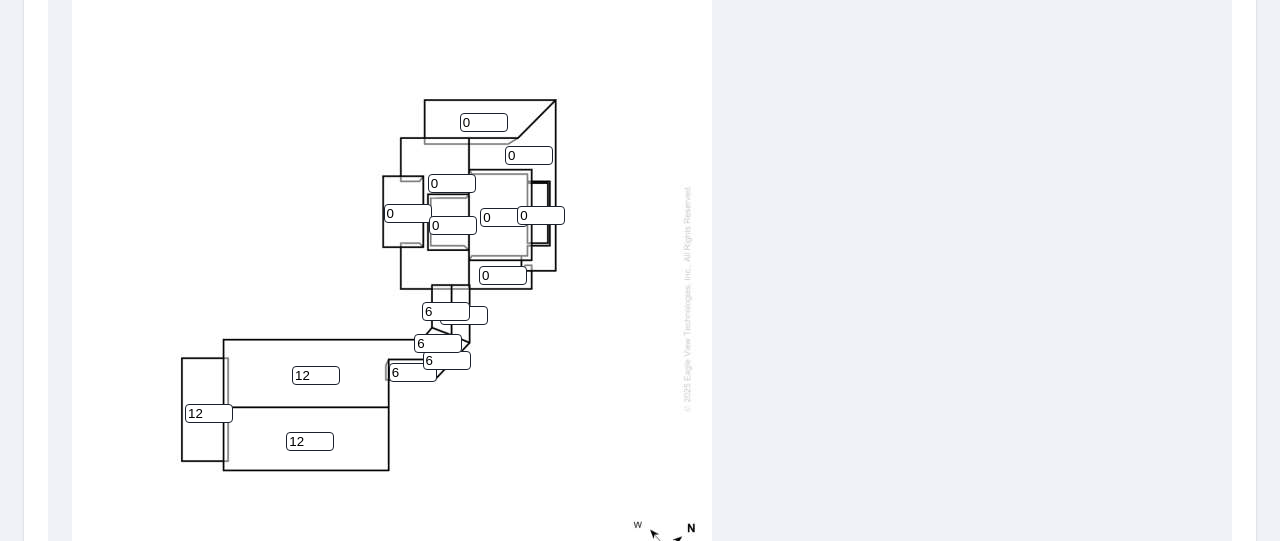 click on "0" at bounding box center (503, 275) 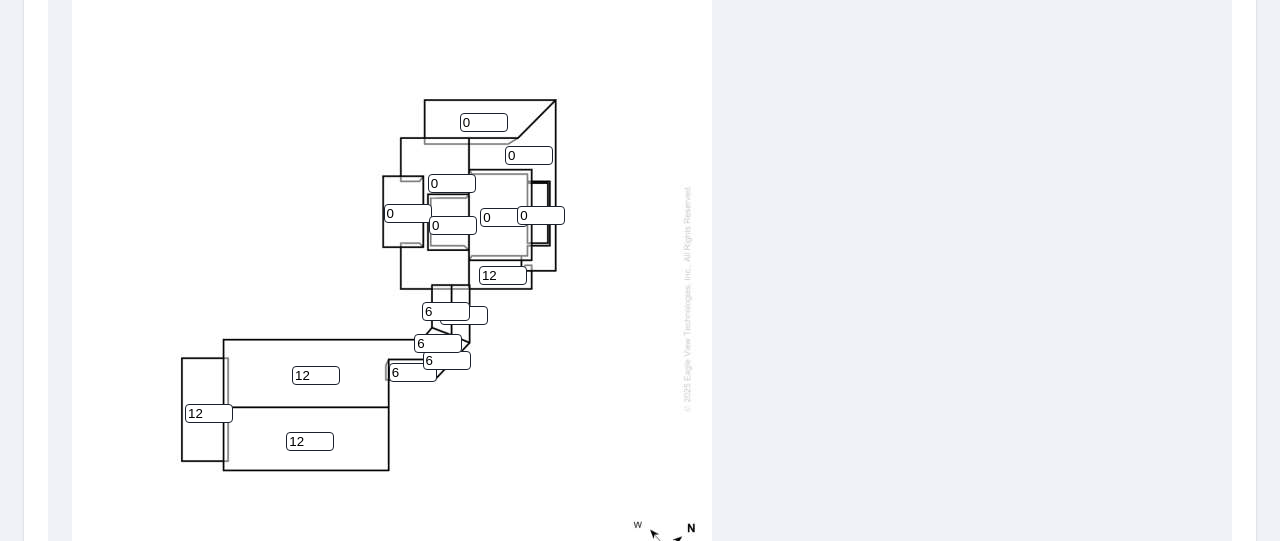 type on "12" 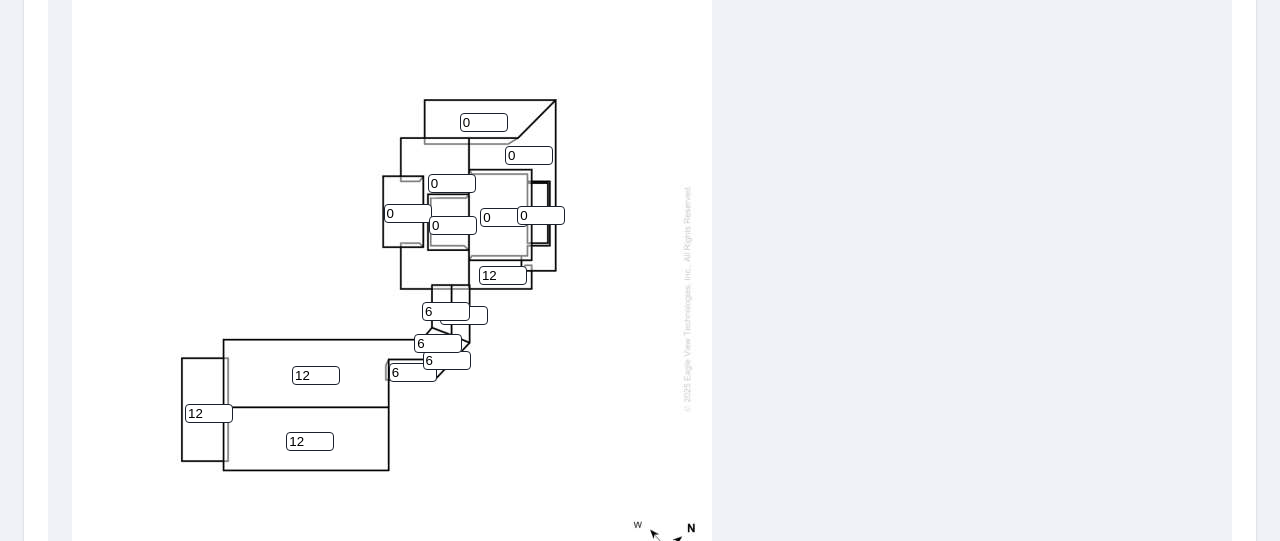 click on "0" at bounding box center [504, 217] 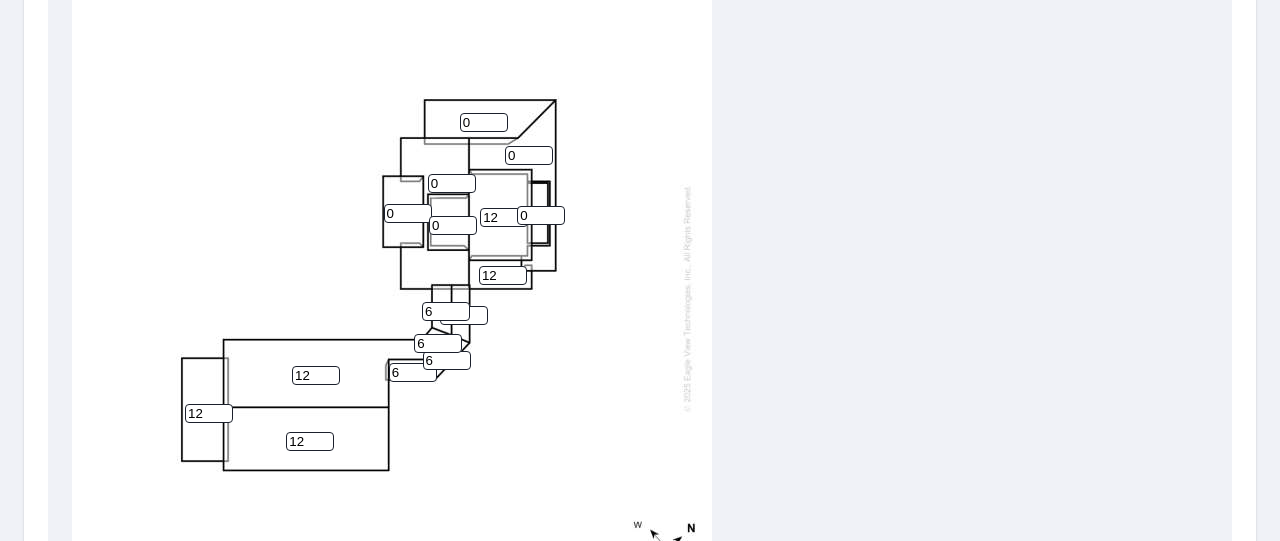 type on "12" 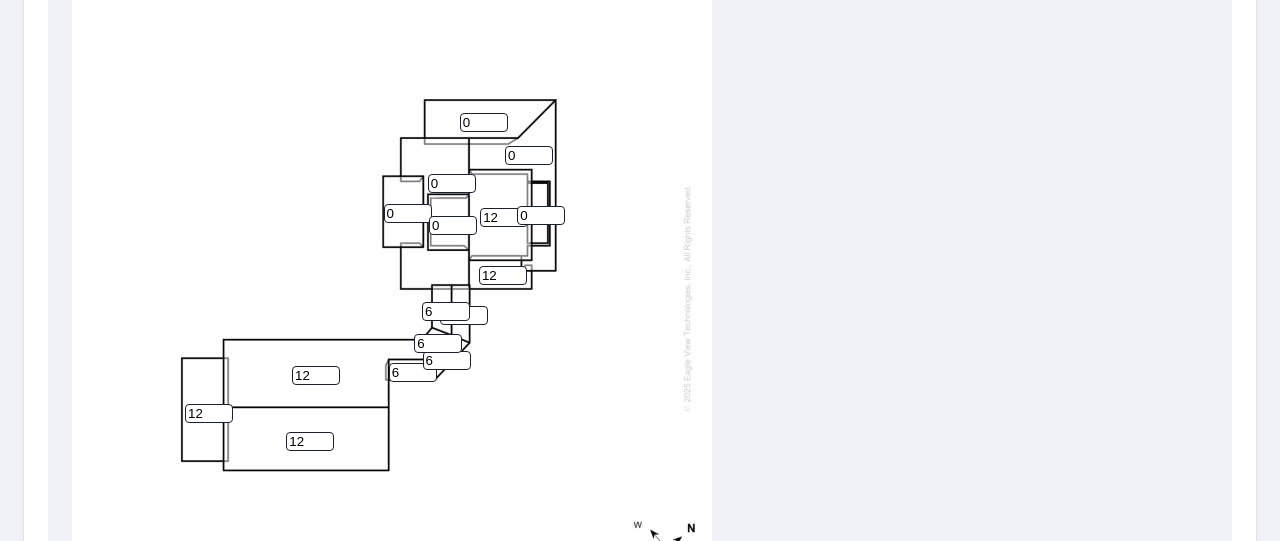 click on "0" at bounding box center [541, 215] 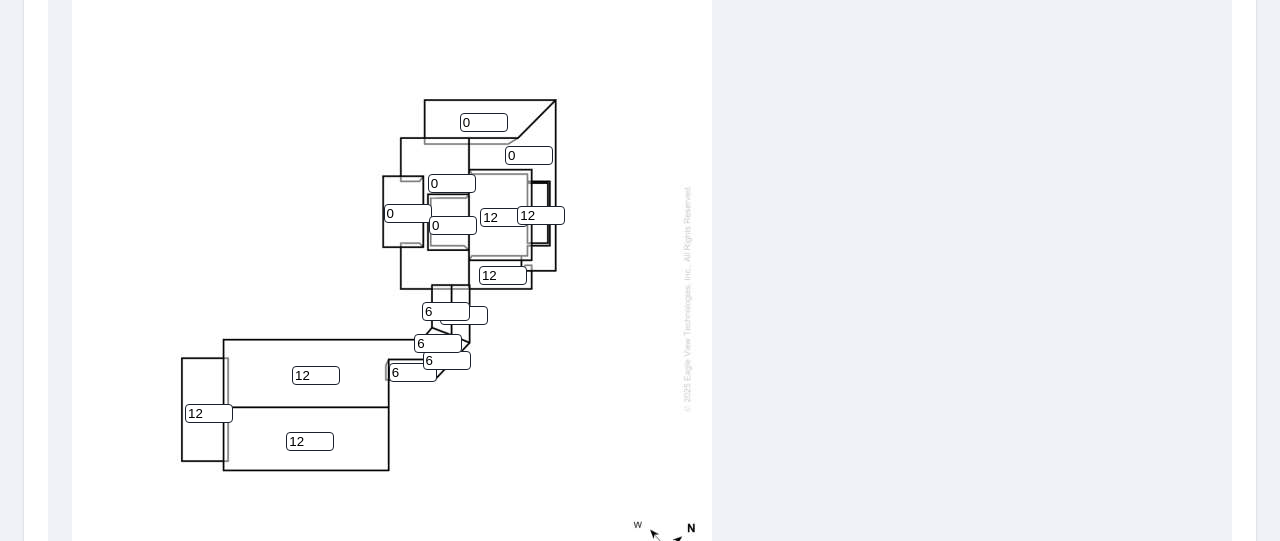 type on "12" 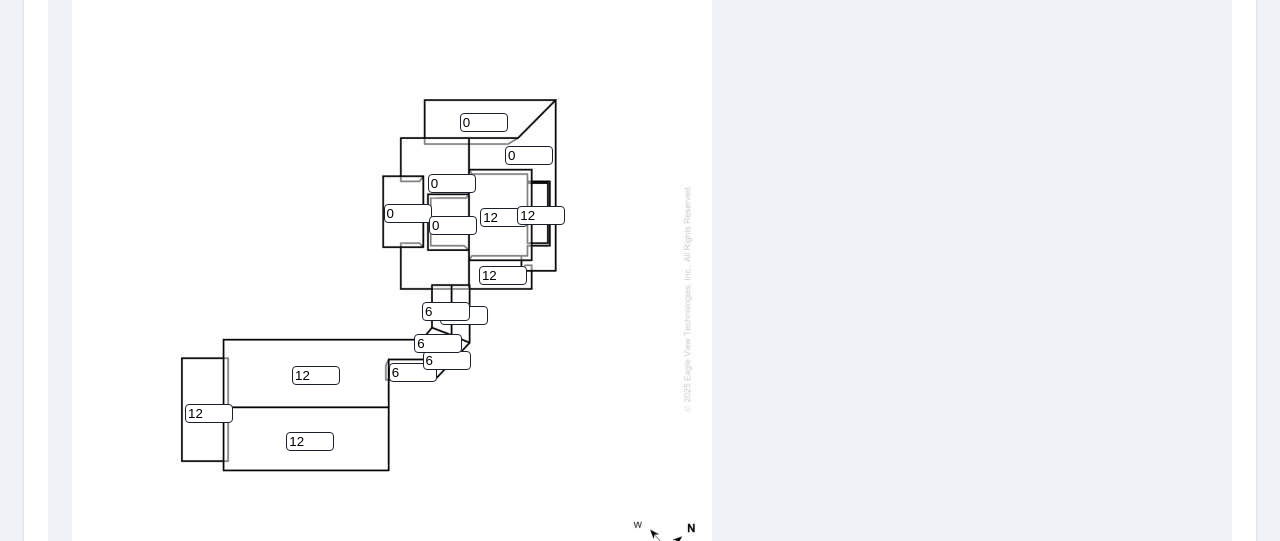 click on "0" at bounding box center [453, 225] 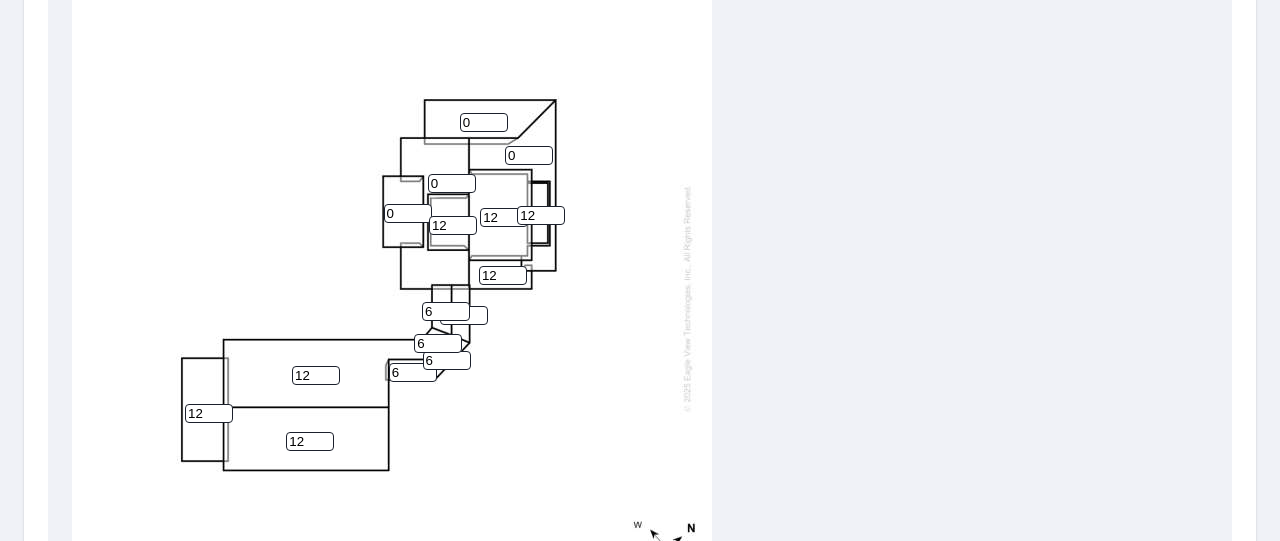 type on "12" 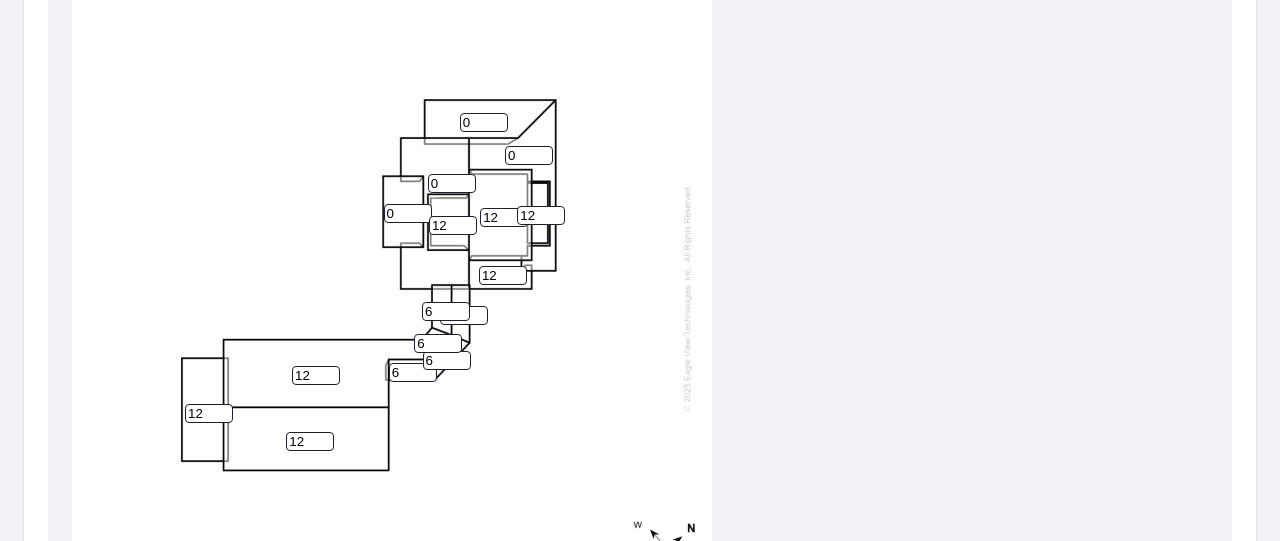 click on "0" at bounding box center [408, 213] 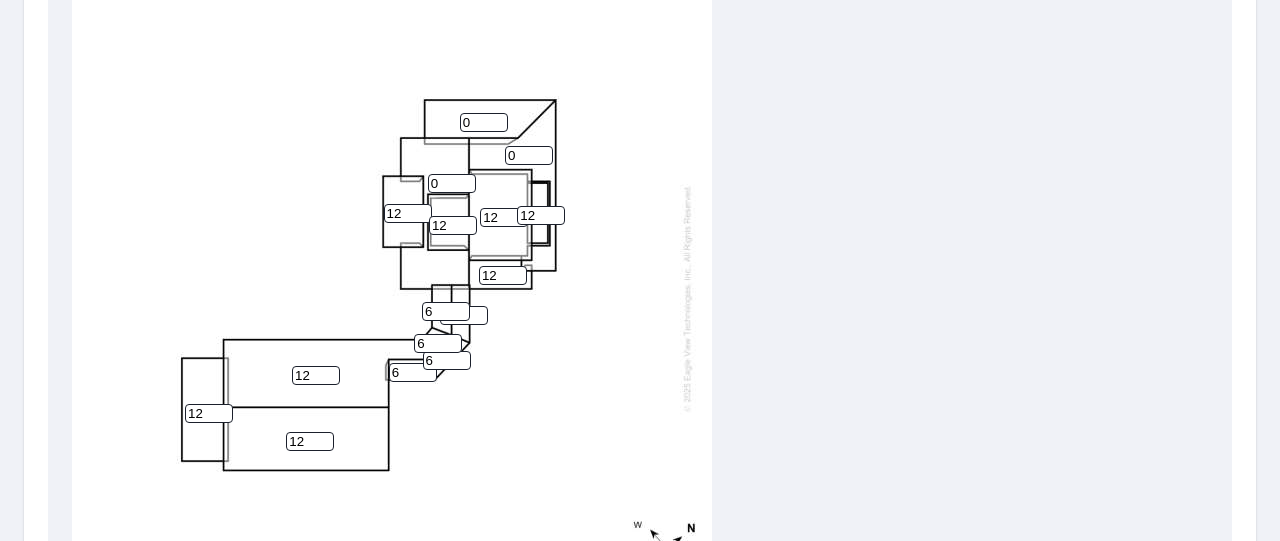 type on "12" 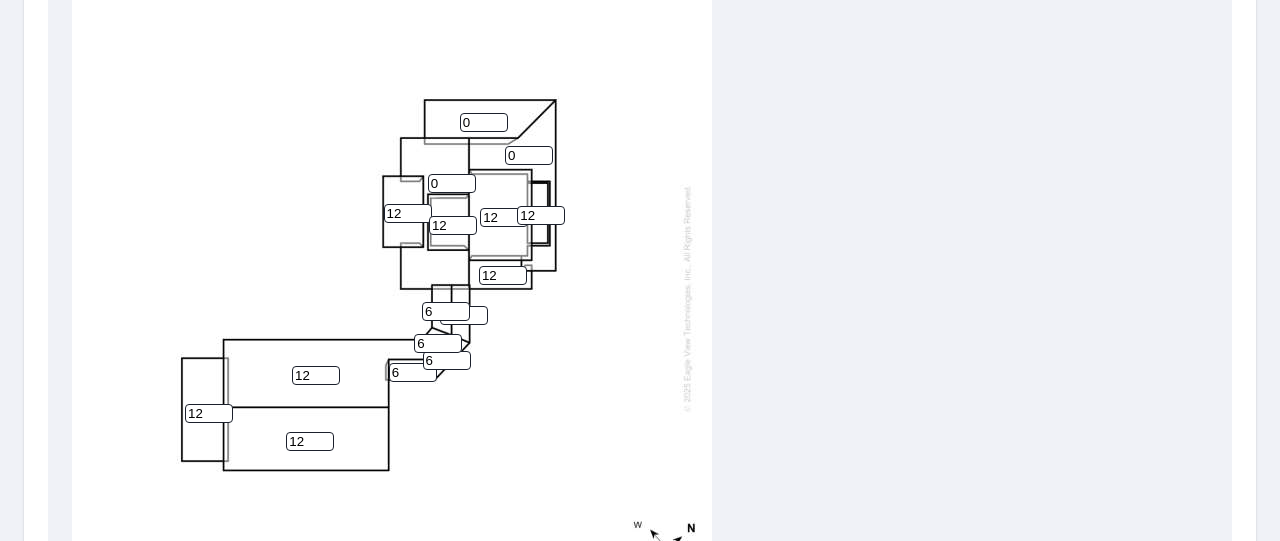 click on "0" at bounding box center [452, 183] 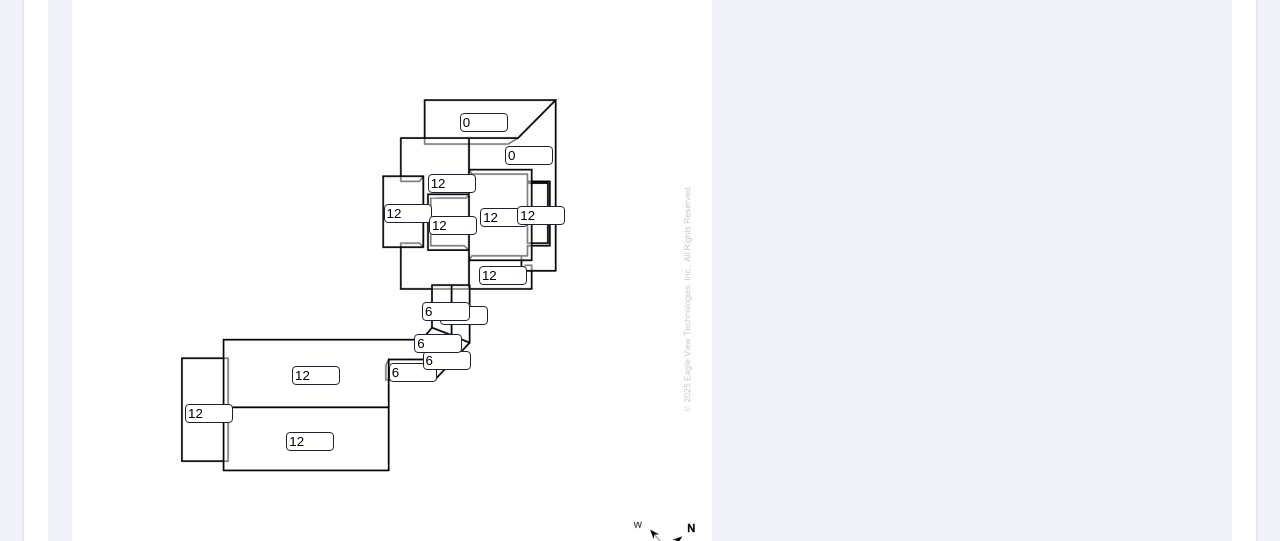 type on "12" 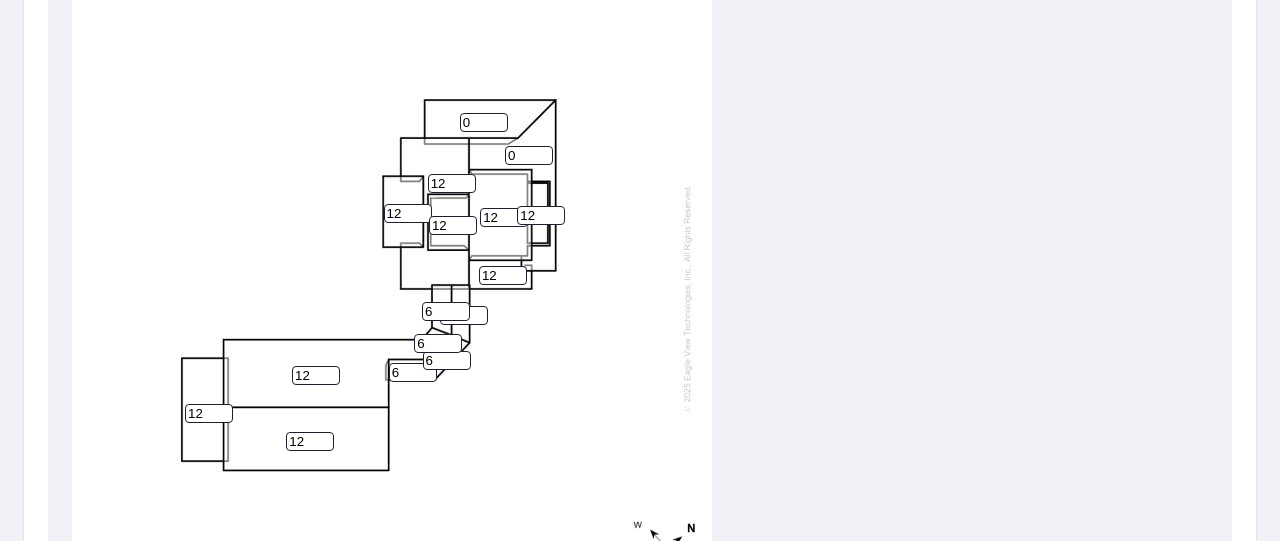 click on "0" at bounding box center (529, 155) 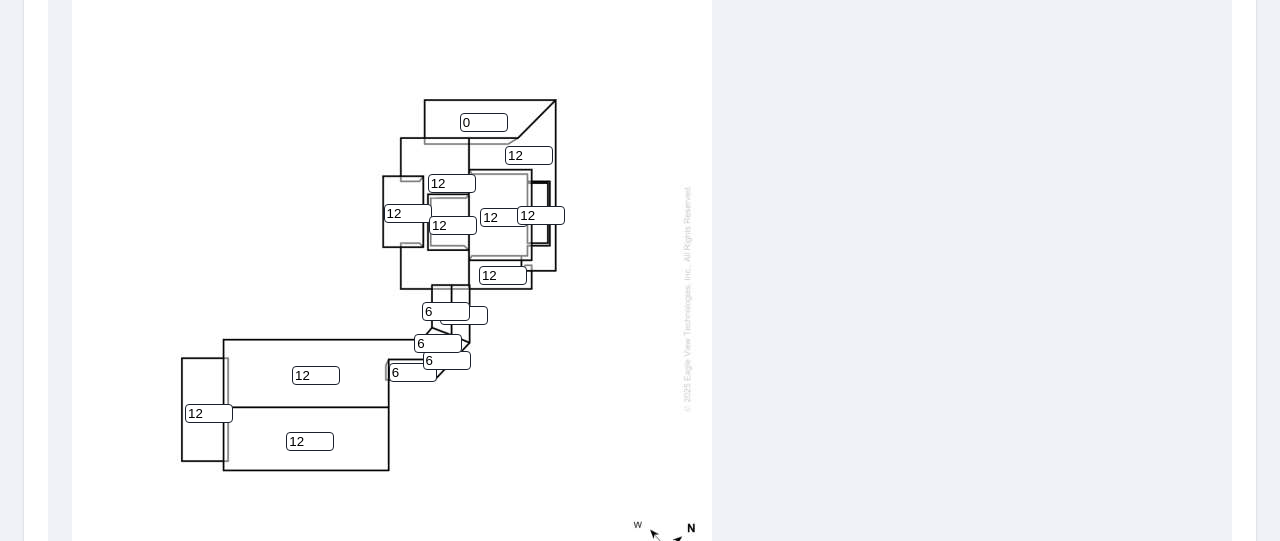 type on "12" 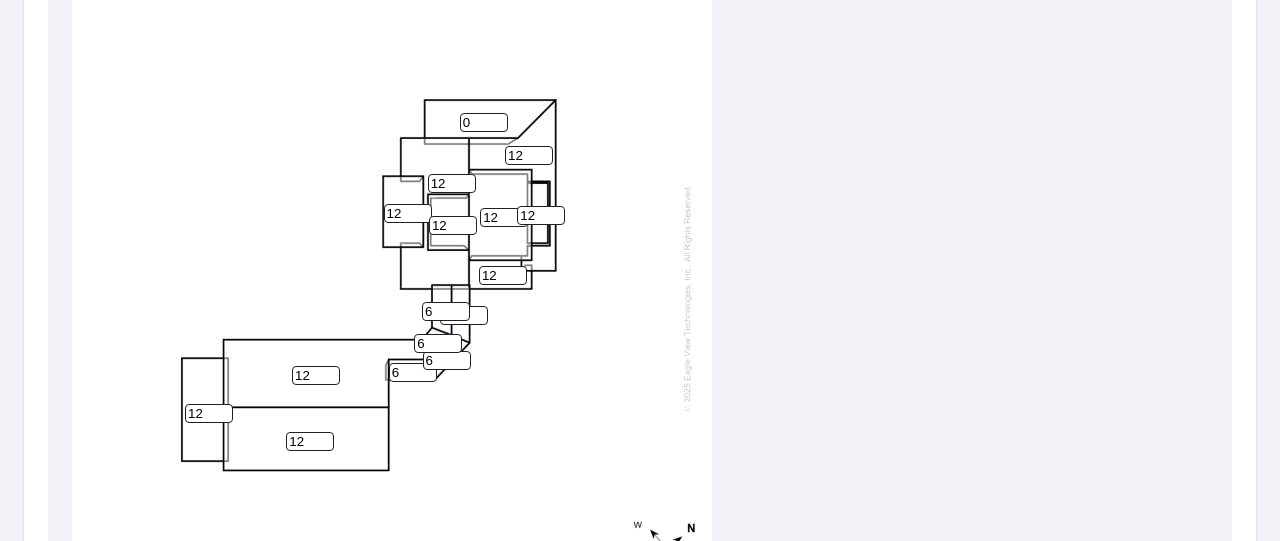 click on "0" at bounding box center [484, 122] 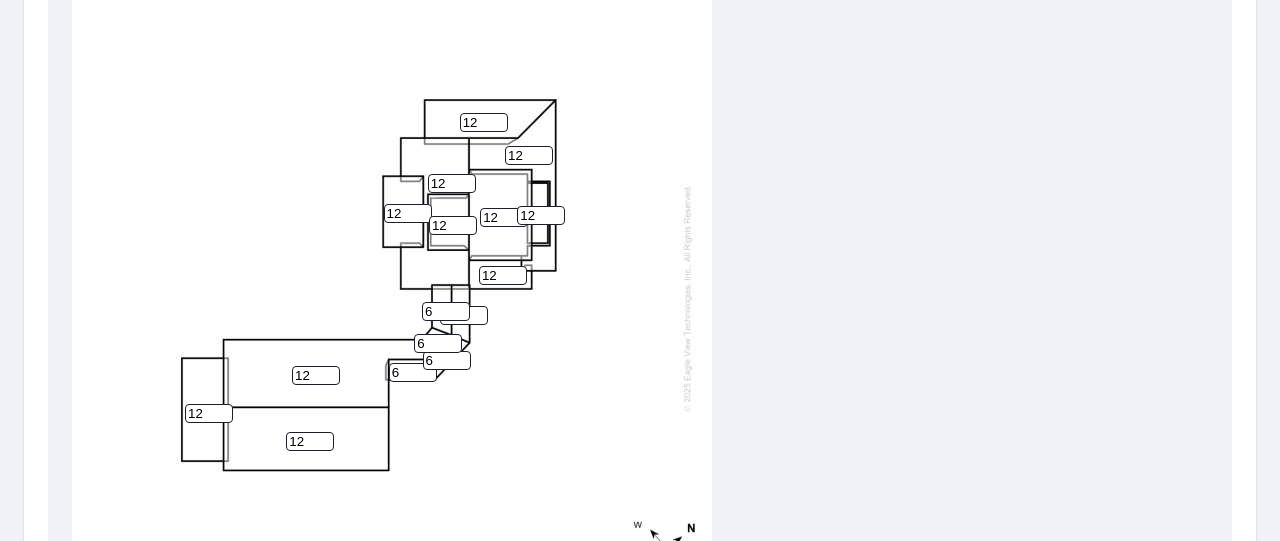 scroll, scrollTop: 1040, scrollLeft: 0, axis: vertical 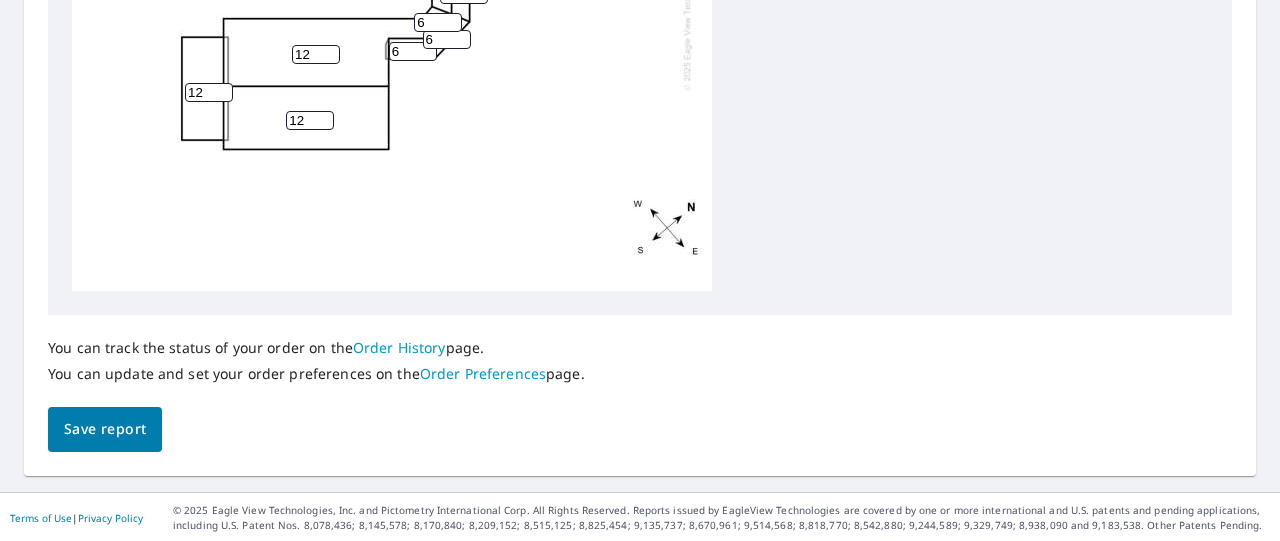 type on "12" 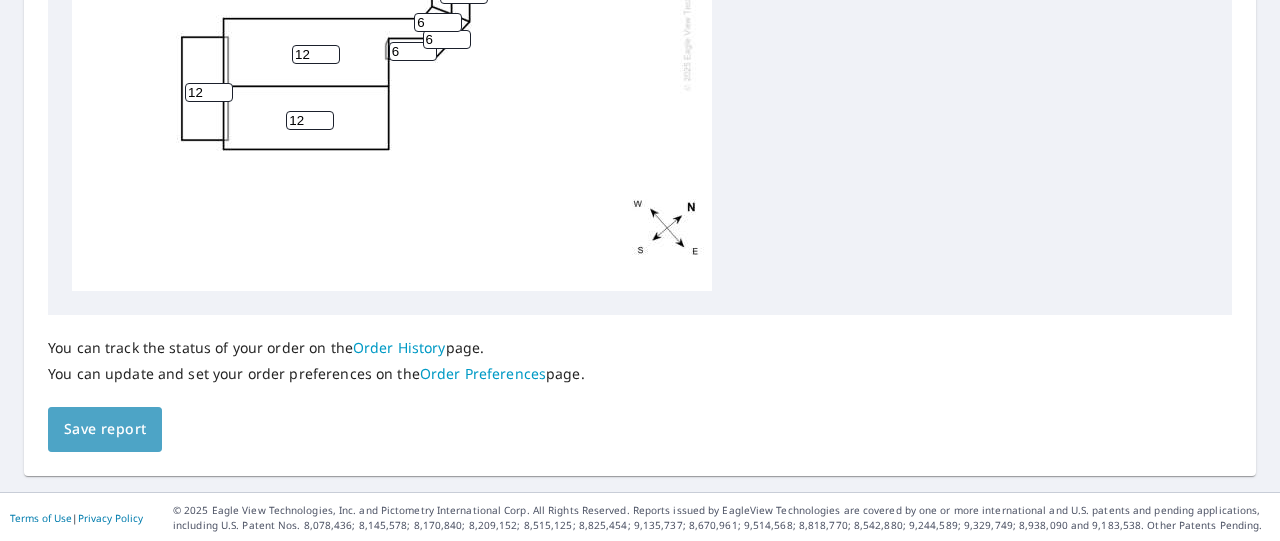 click on "Save report" at bounding box center [105, 429] 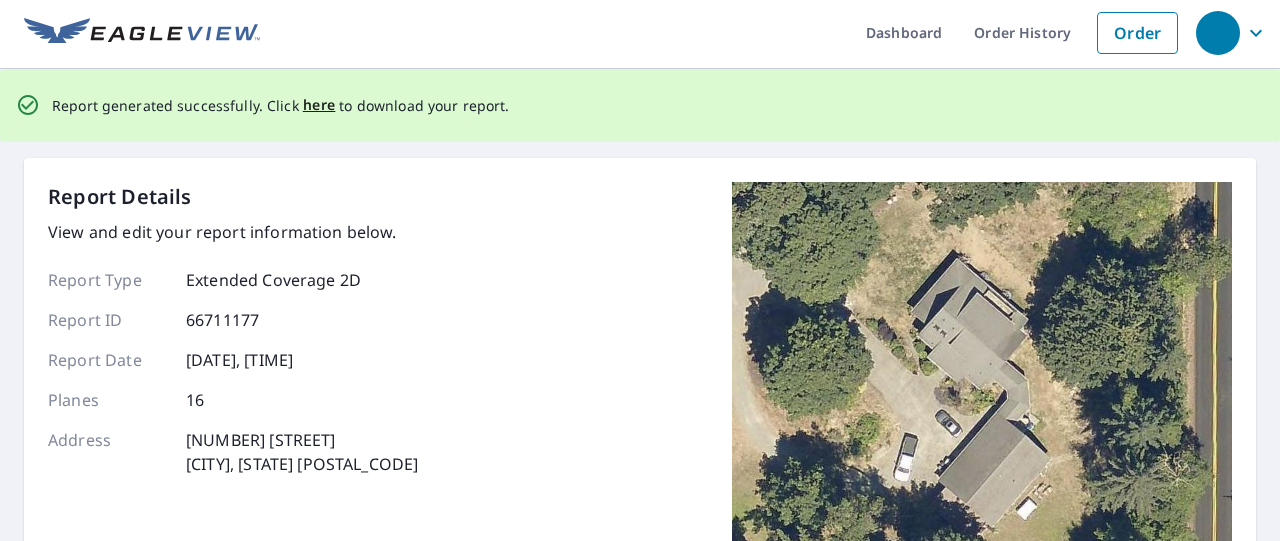 scroll, scrollTop: 0, scrollLeft: 0, axis: both 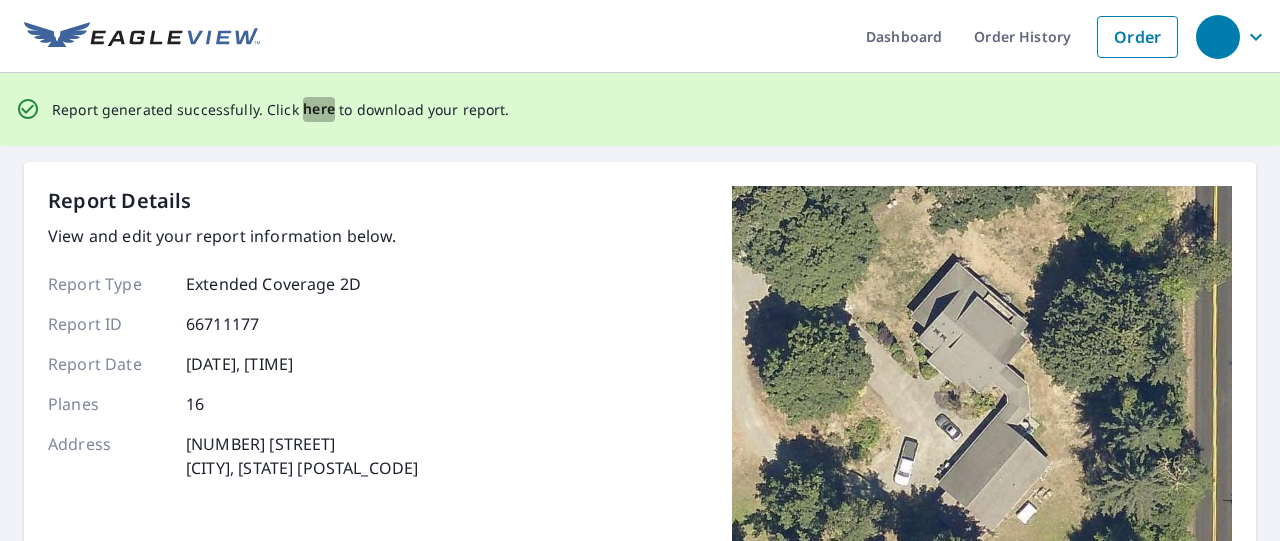 click on "here" at bounding box center (319, 109) 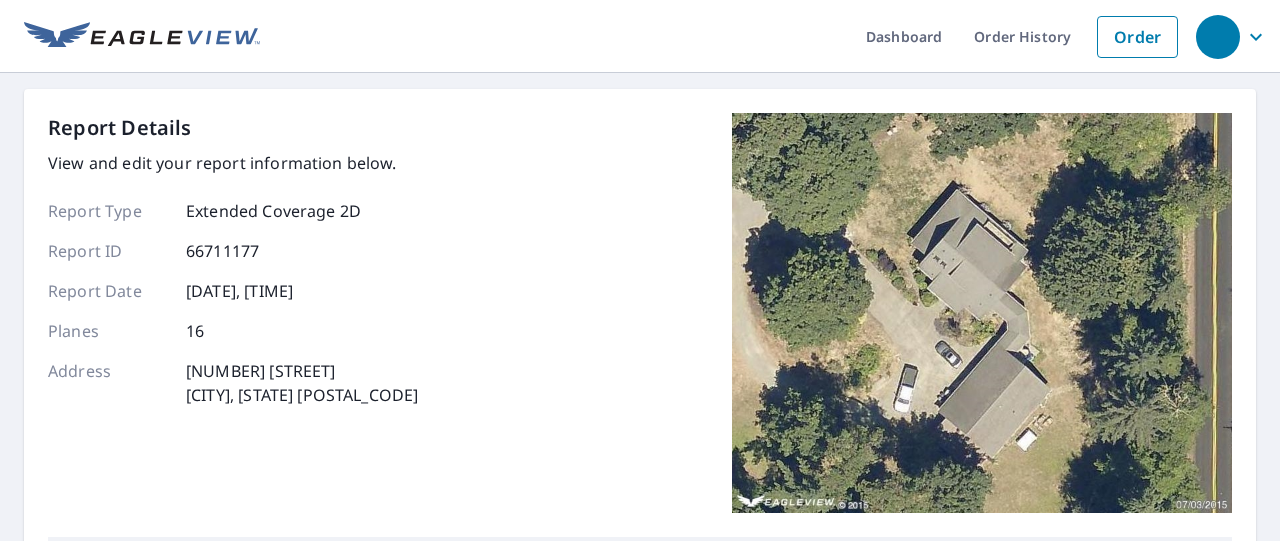 scroll, scrollTop: 473, scrollLeft: 0, axis: vertical 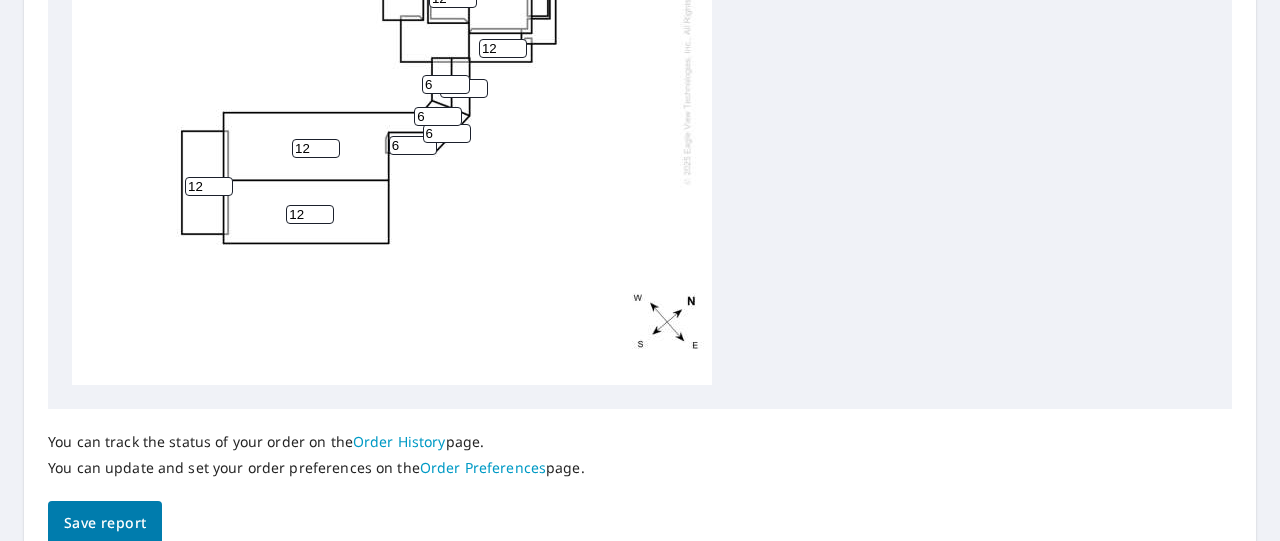 click on "Save report" at bounding box center [105, 523] 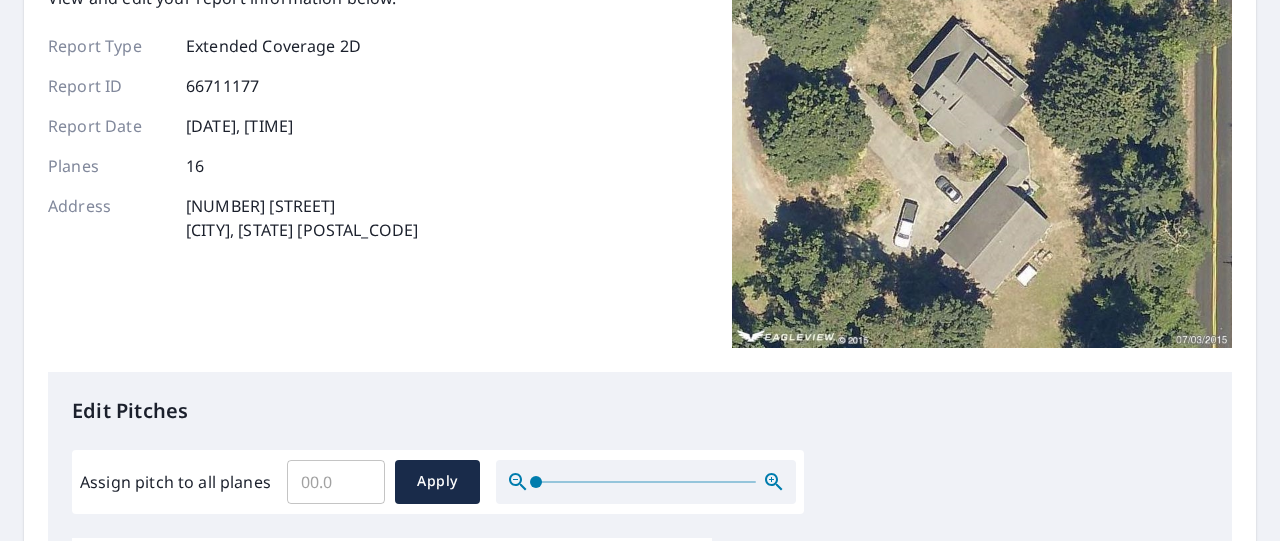 scroll, scrollTop: 0, scrollLeft: 0, axis: both 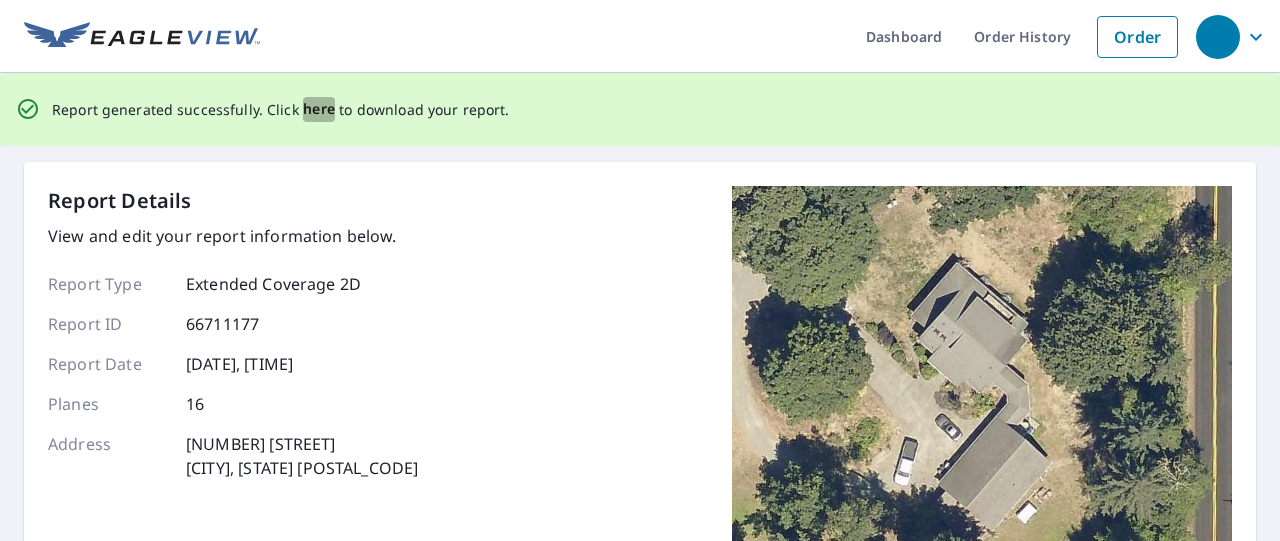 click on "here" at bounding box center (319, 109) 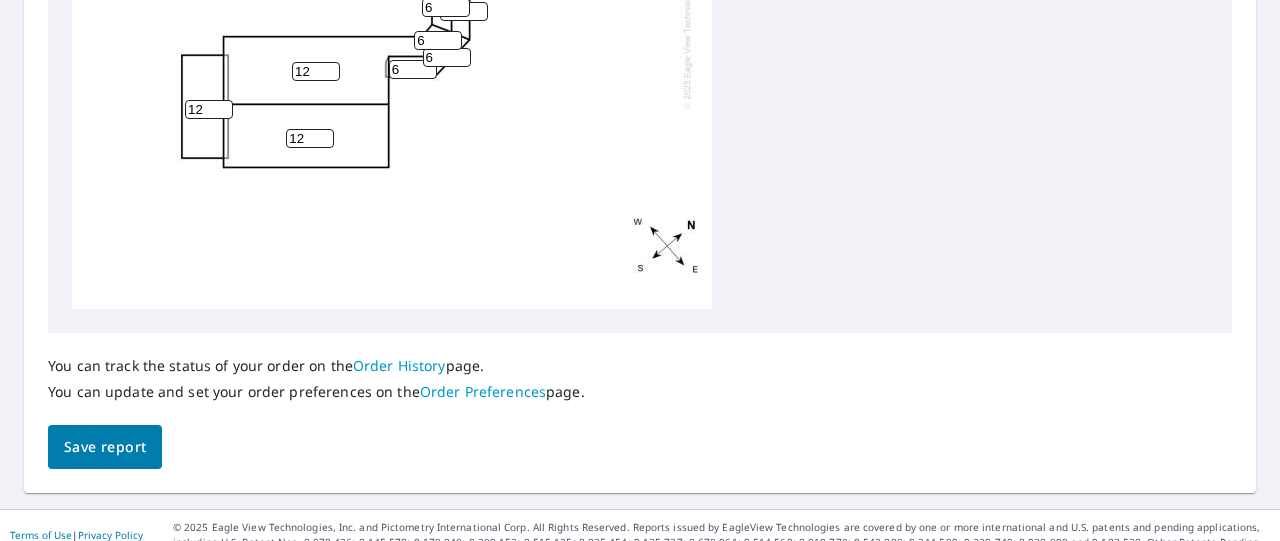 scroll, scrollTop: 1113, scrollLeft: 0, axis: vertical 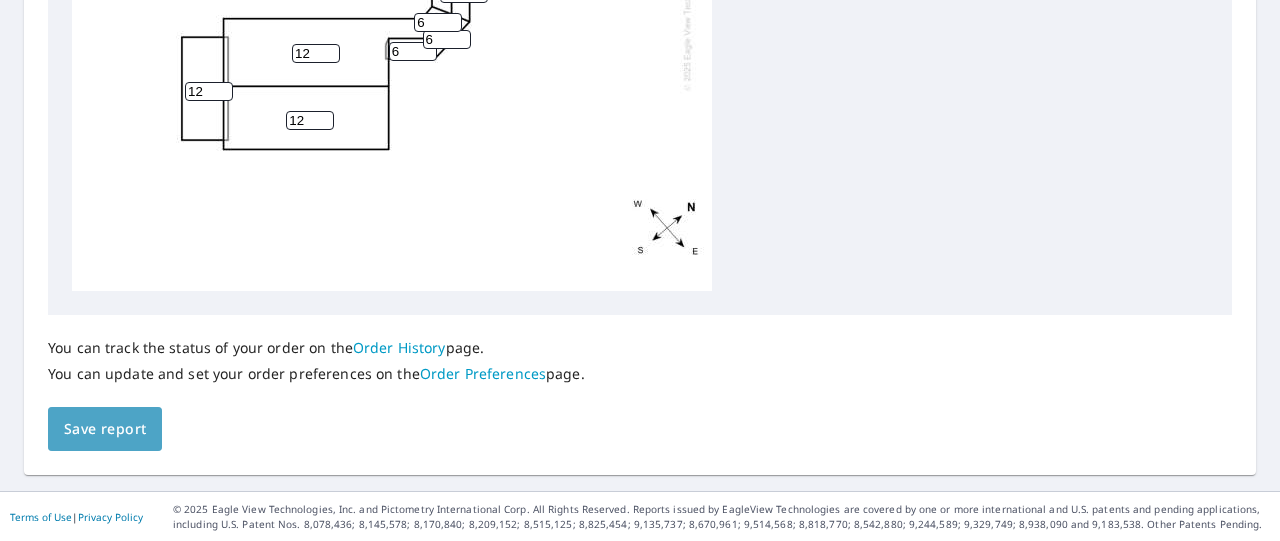 click on "Save report" at bounding box center [105, 429] 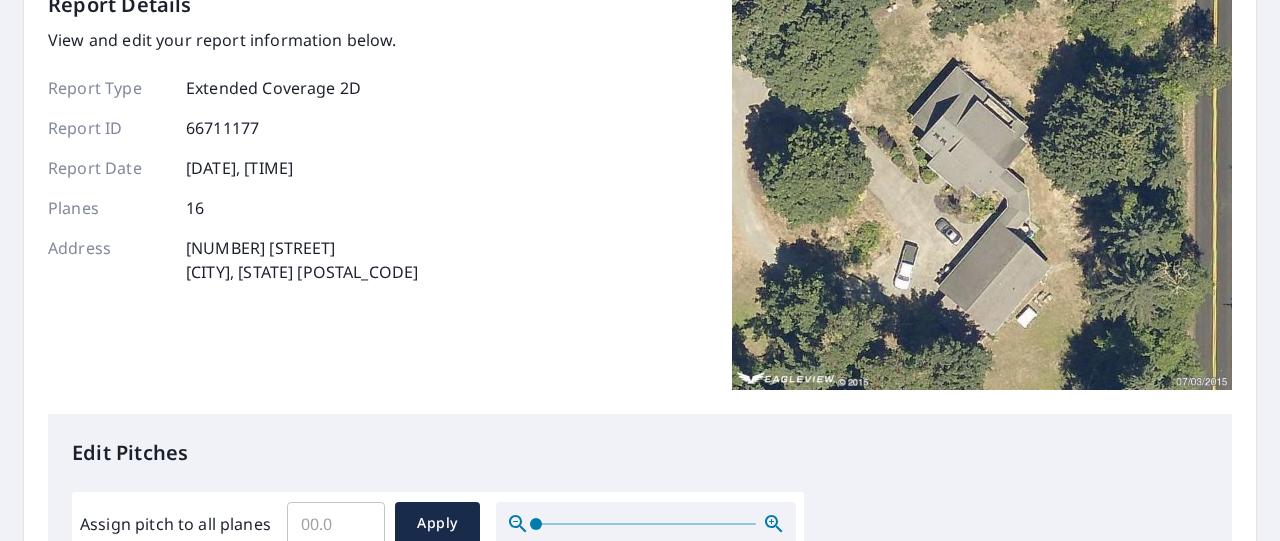 scroll, scrollTop: 0, scrollLeft: 0, axis: both 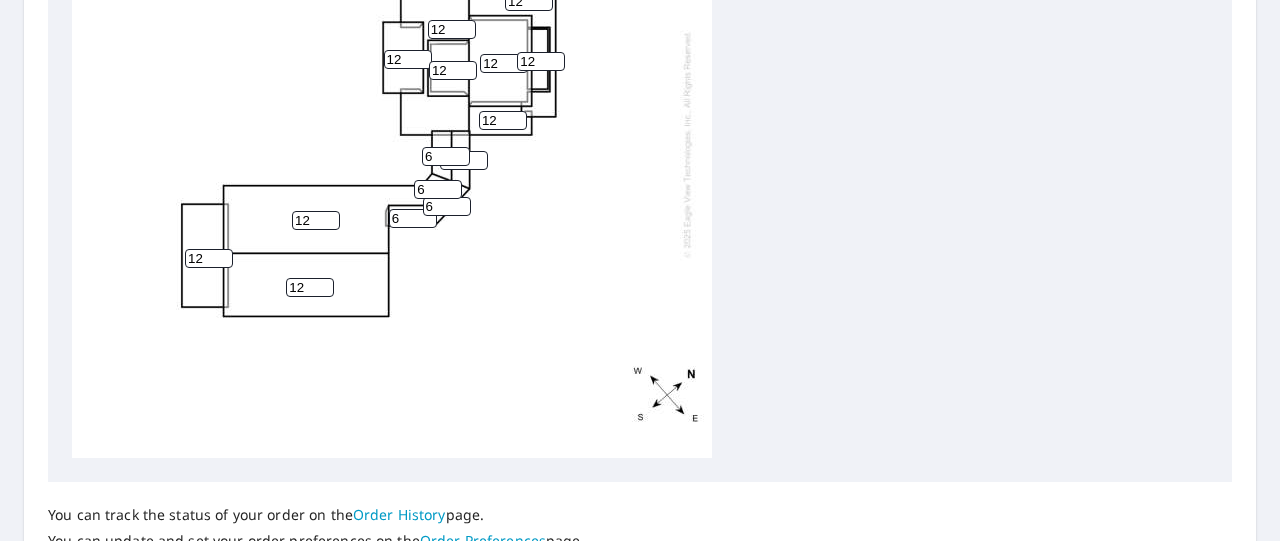 click on "6" at bounding box center (447, 206) 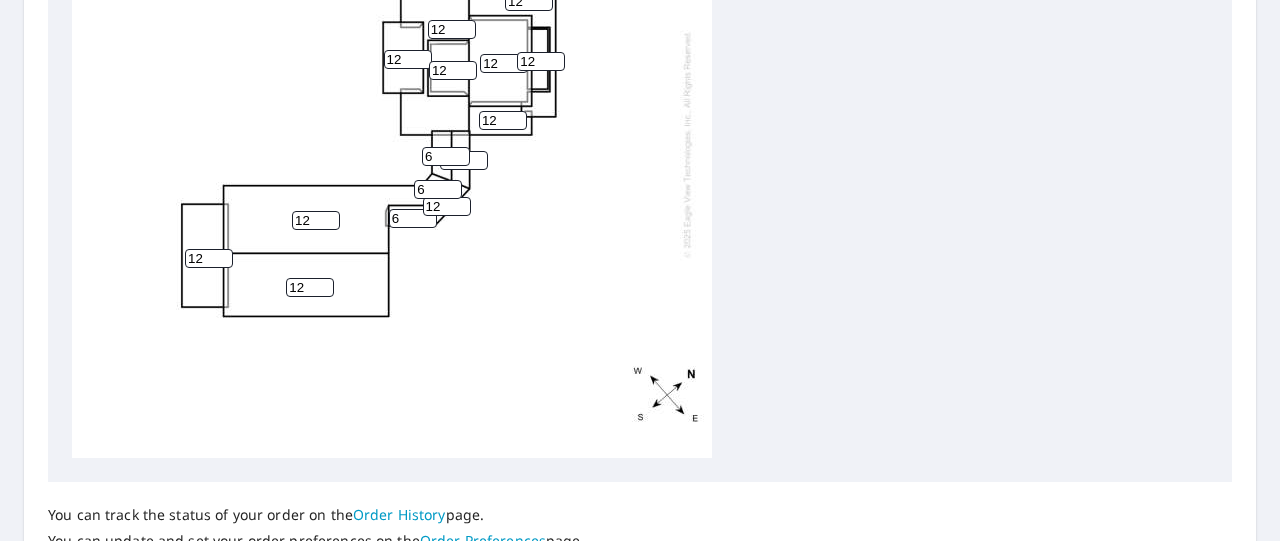 type on "12" 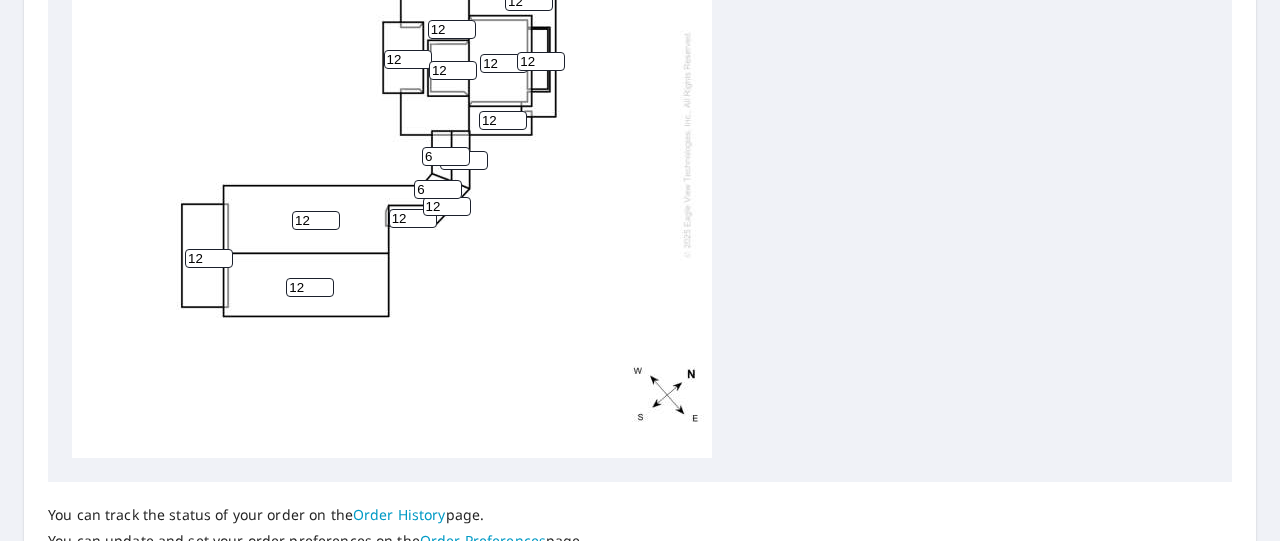type on "12" 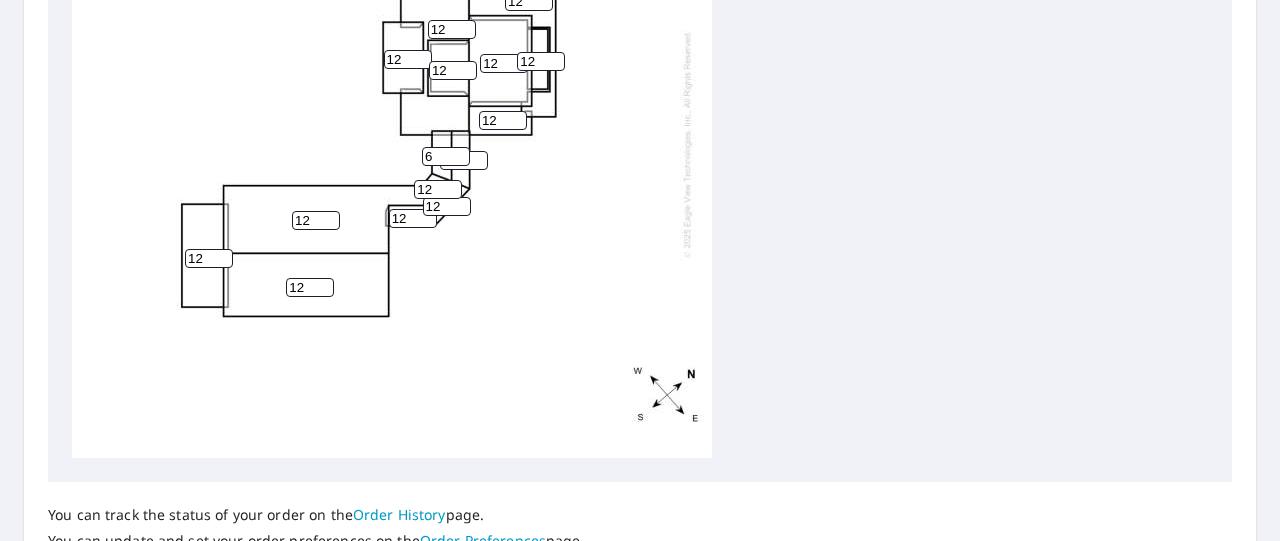 type on "12" 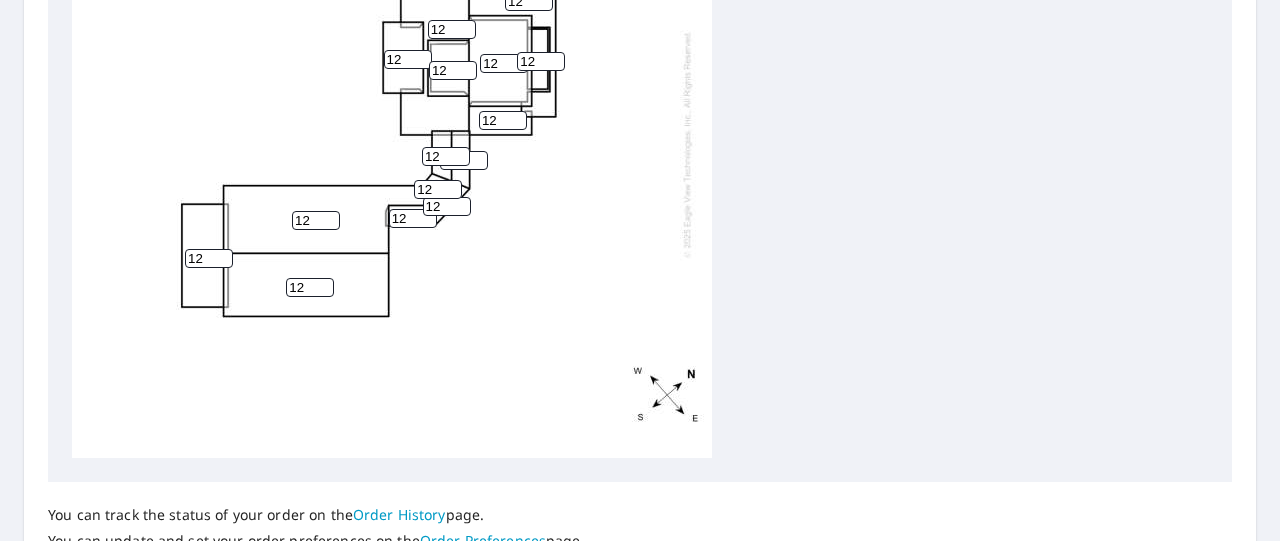 type on "12" 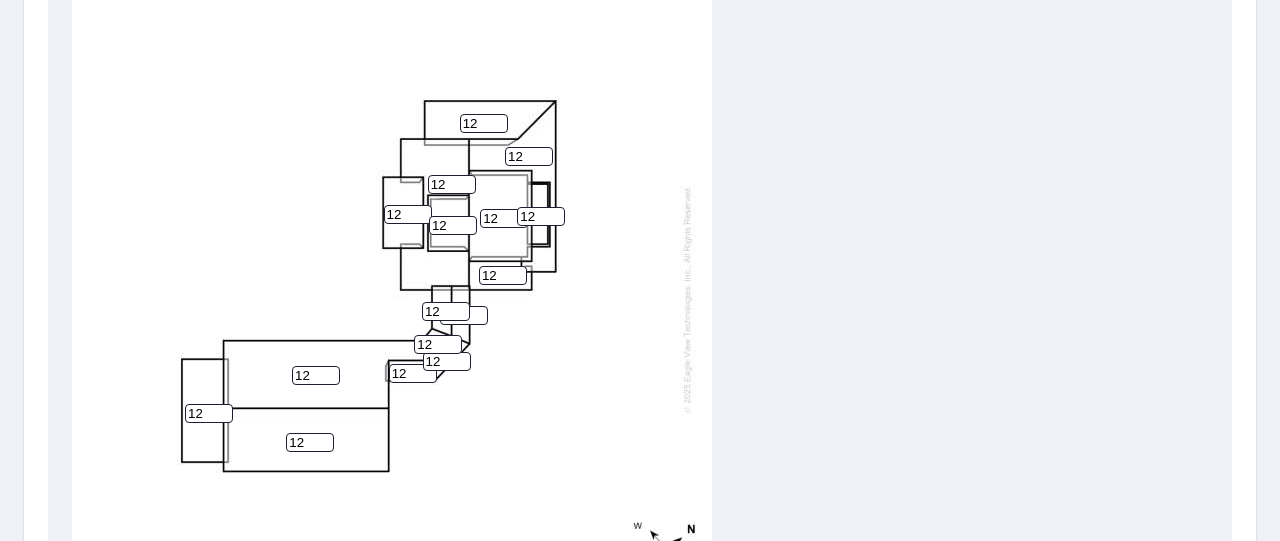 scroll, scrollTop: 786, scrollLeft: 0, axis: vertical 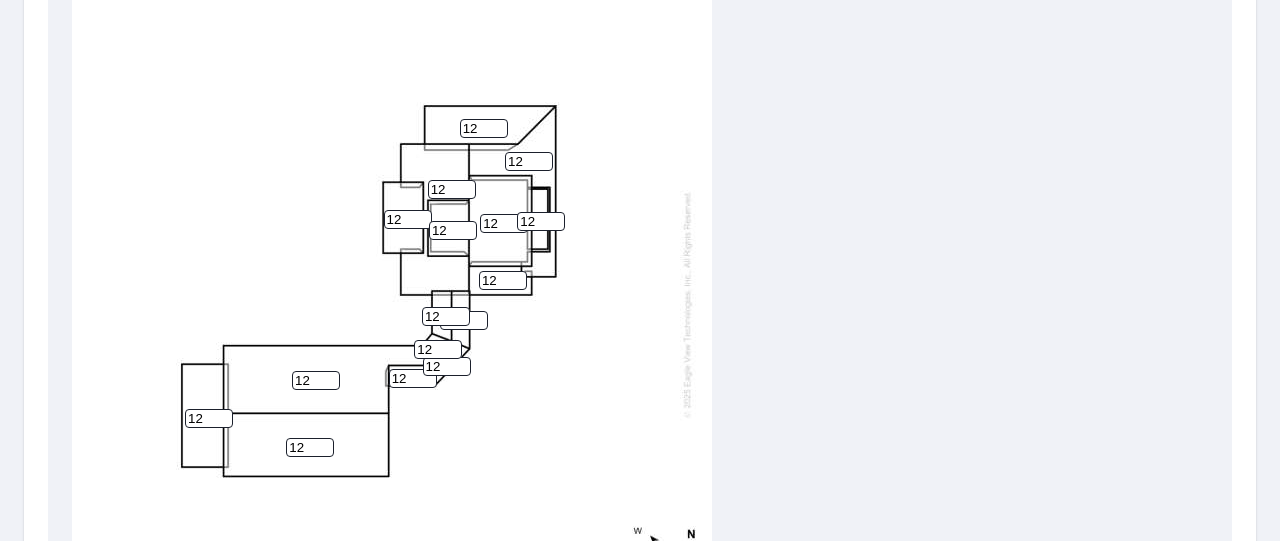 type on "12" 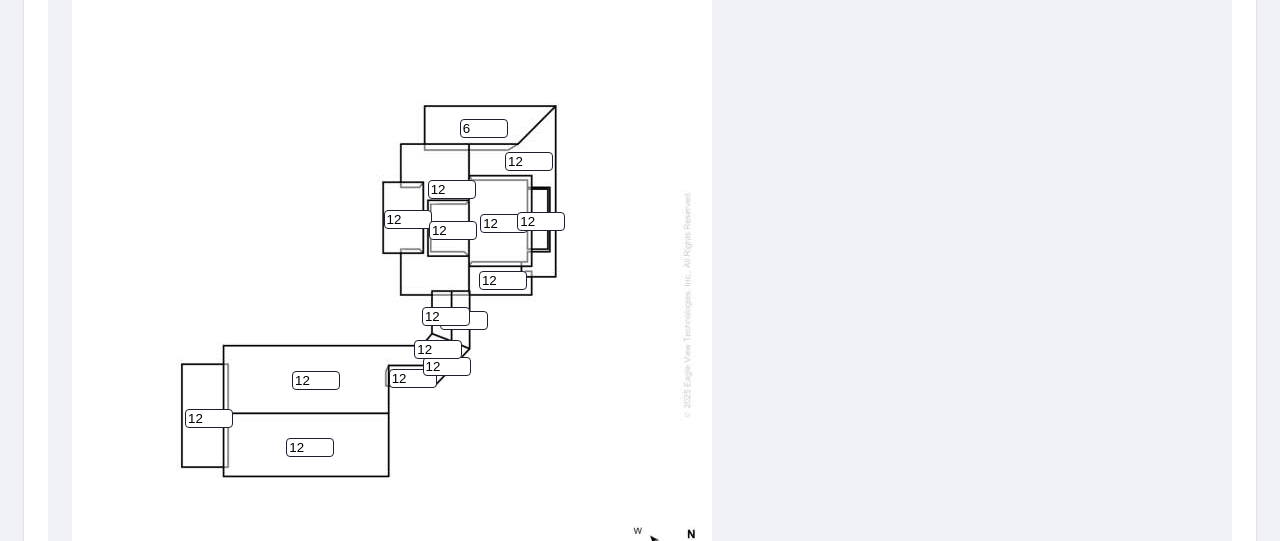 type on "6" 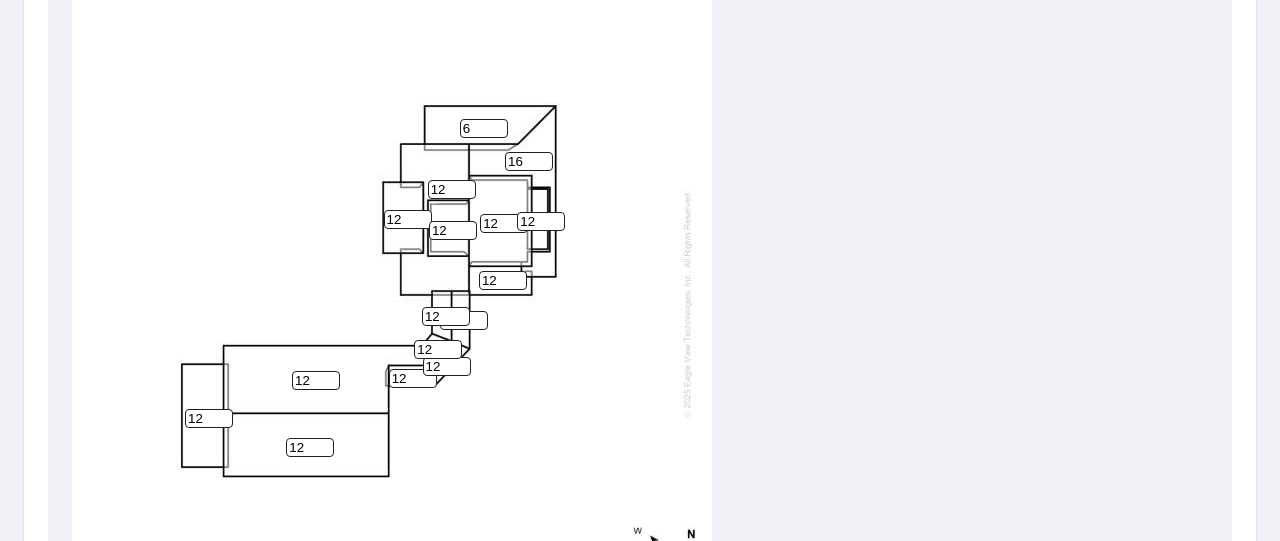 type on "1" 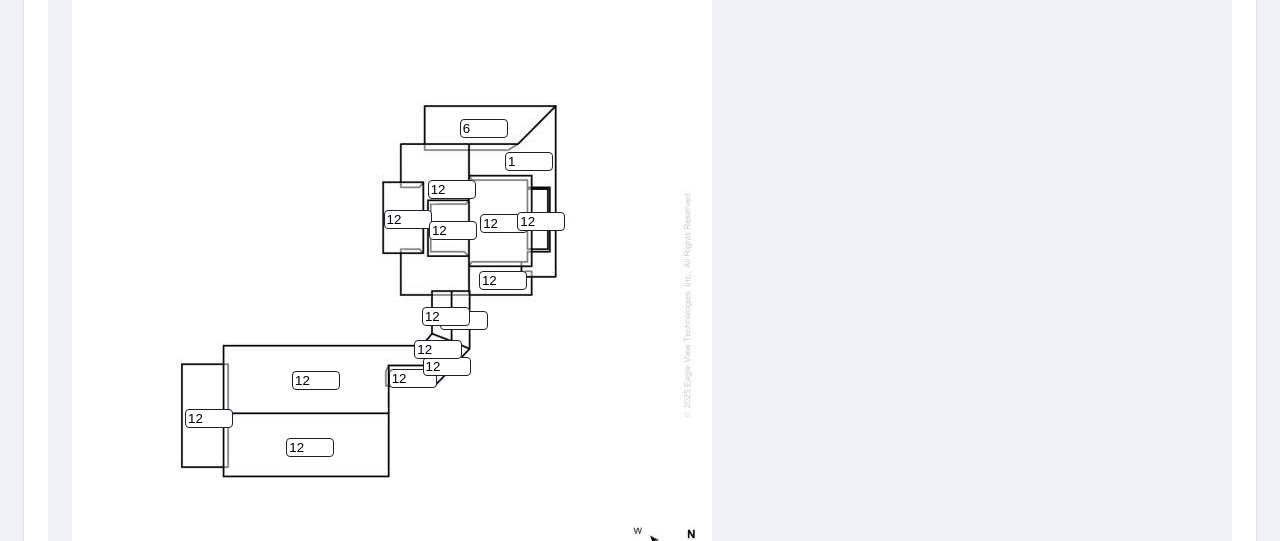 type on "12" 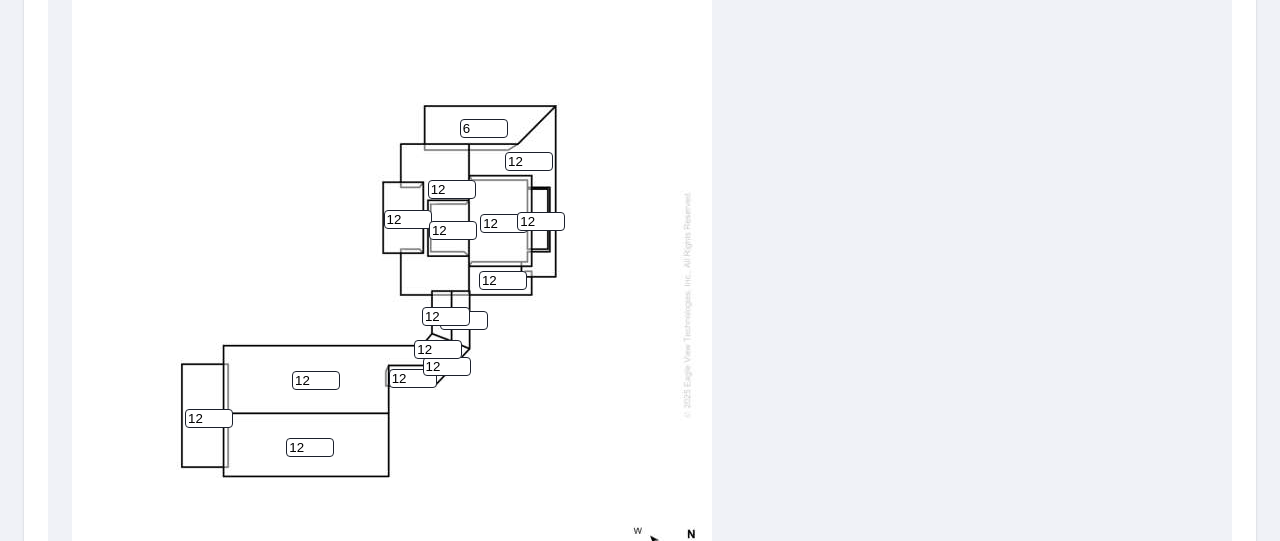 click on "12 12 12 12 12 6 12 12 12 12 12 12 12 12 12 12" at bounding box center [392, 304] 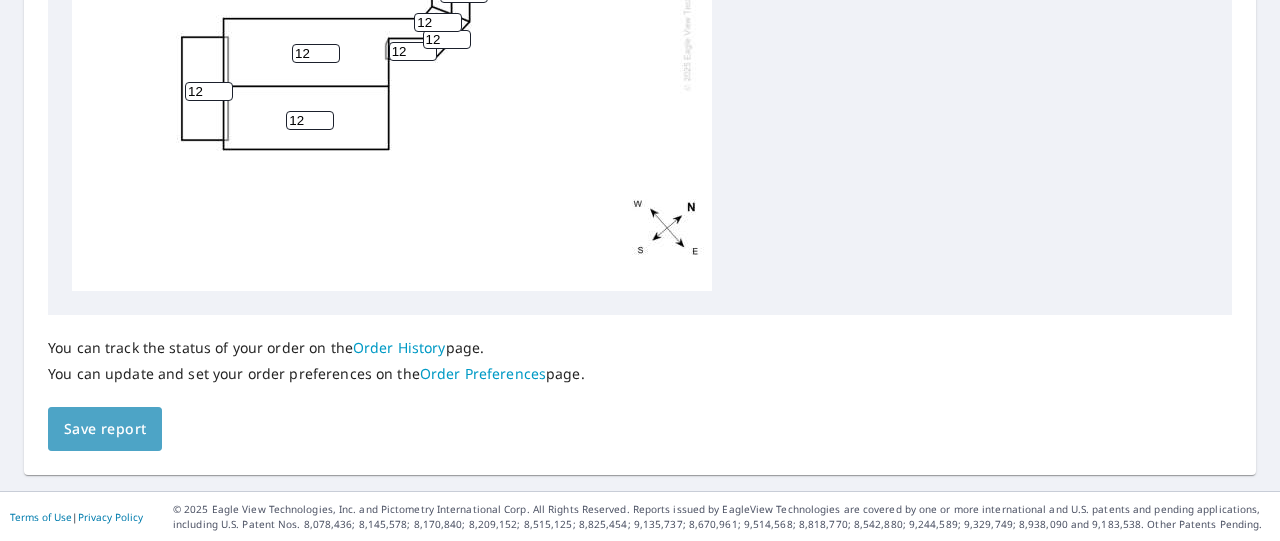 click on "Save report" at bounding box center (105, 429) 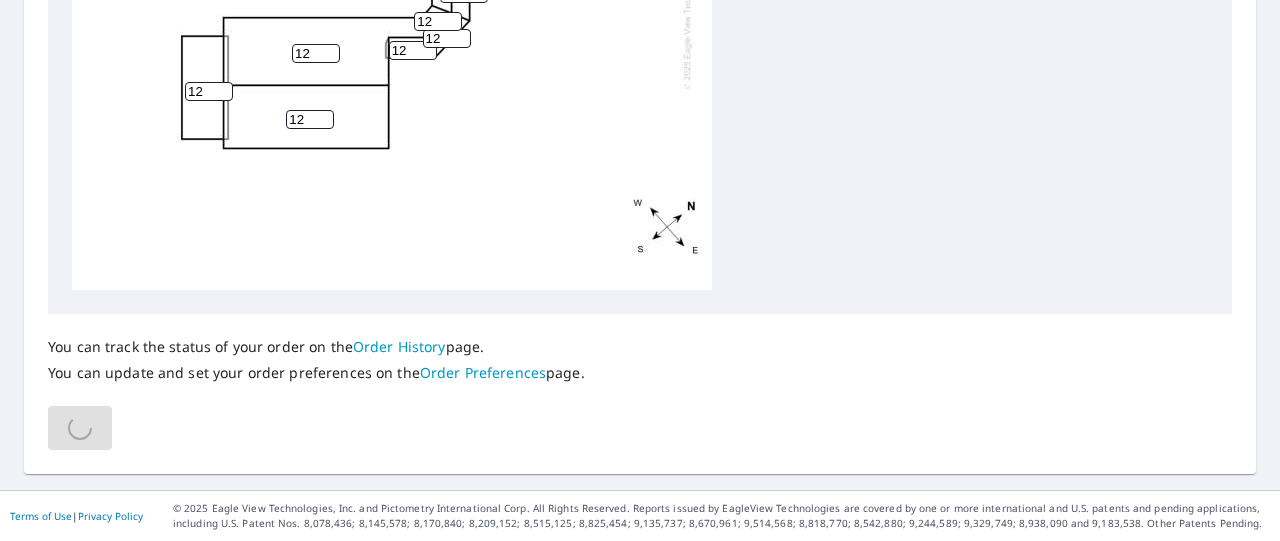 scroll, scrollTop: 1040, scrollLeft: 0, axis: vertical 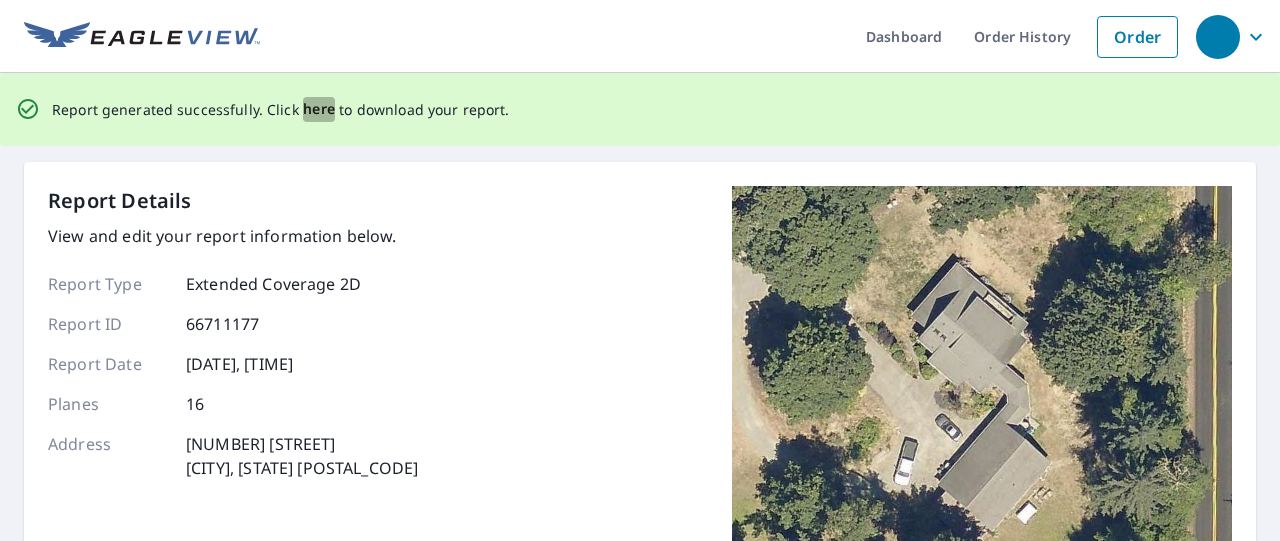 click on "here" at bounding box center [319, 109] 